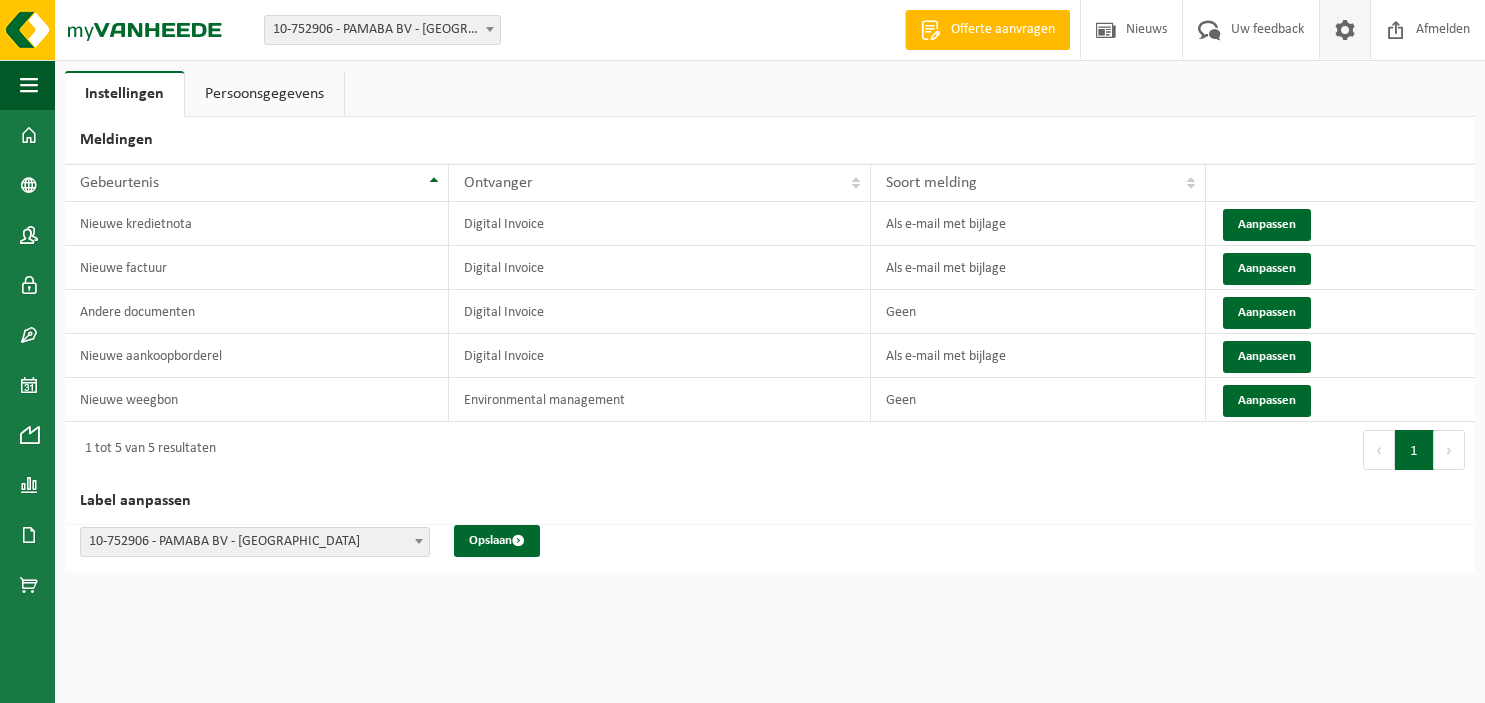 scroll, scrollTop: 0, scrollLeft: 0, axis: both 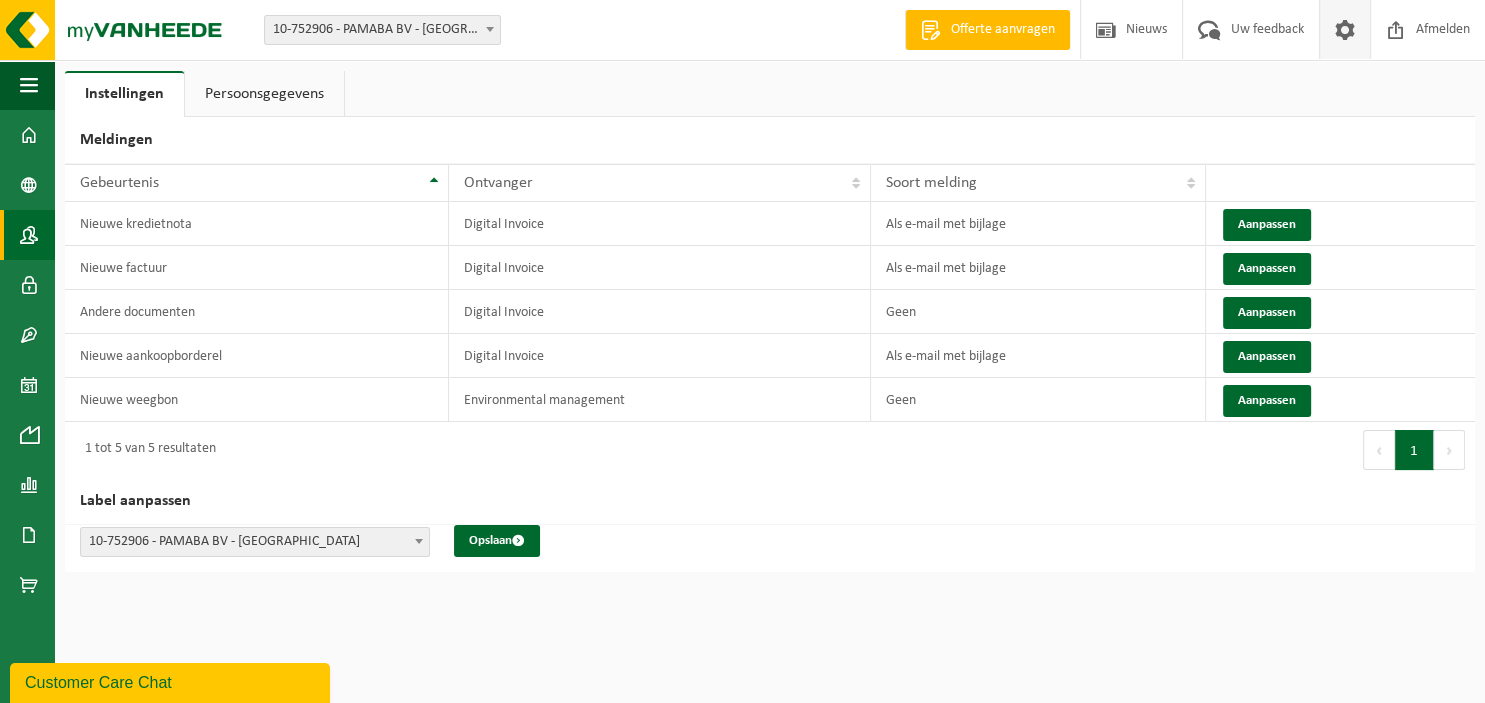 click at bounding box center (29, 235) 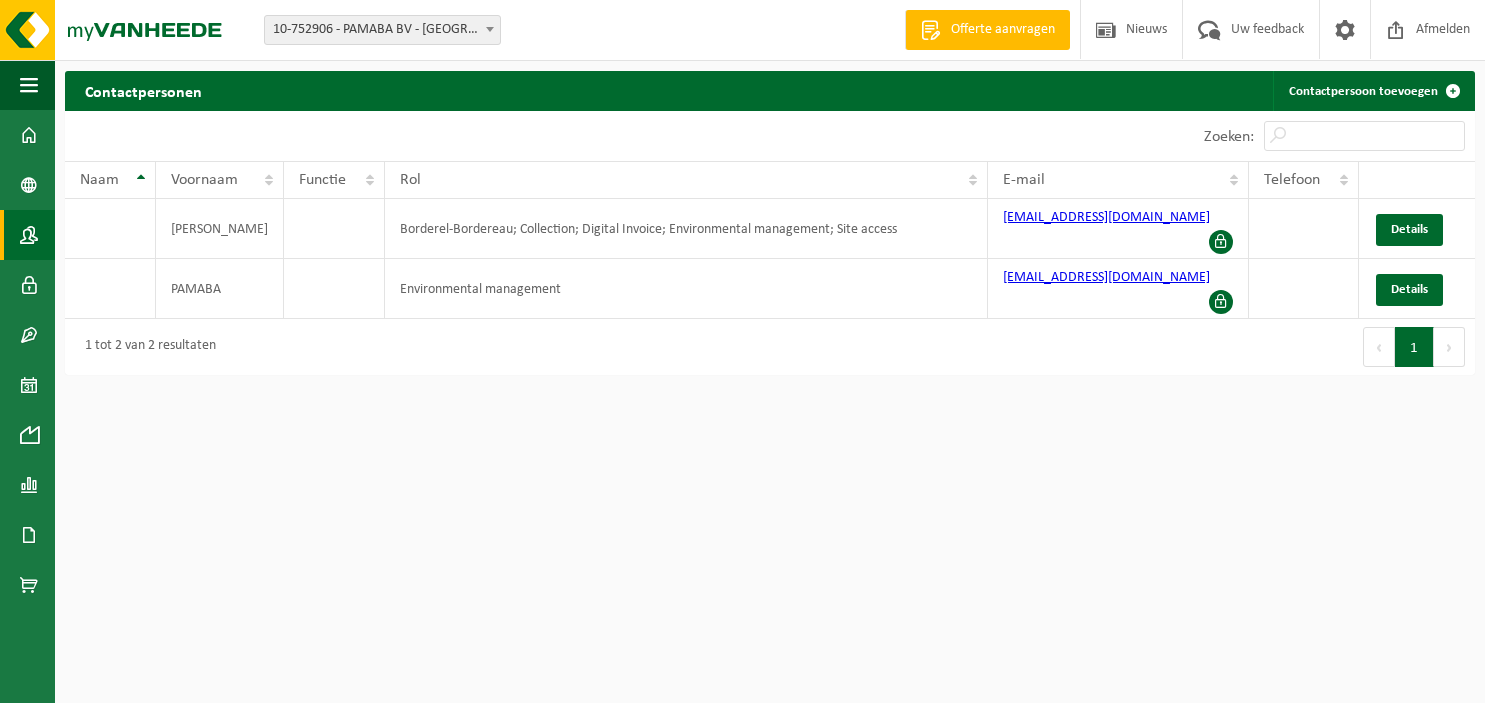 scroll, scrollTop: 0, scrollLeft: 0, axis: both 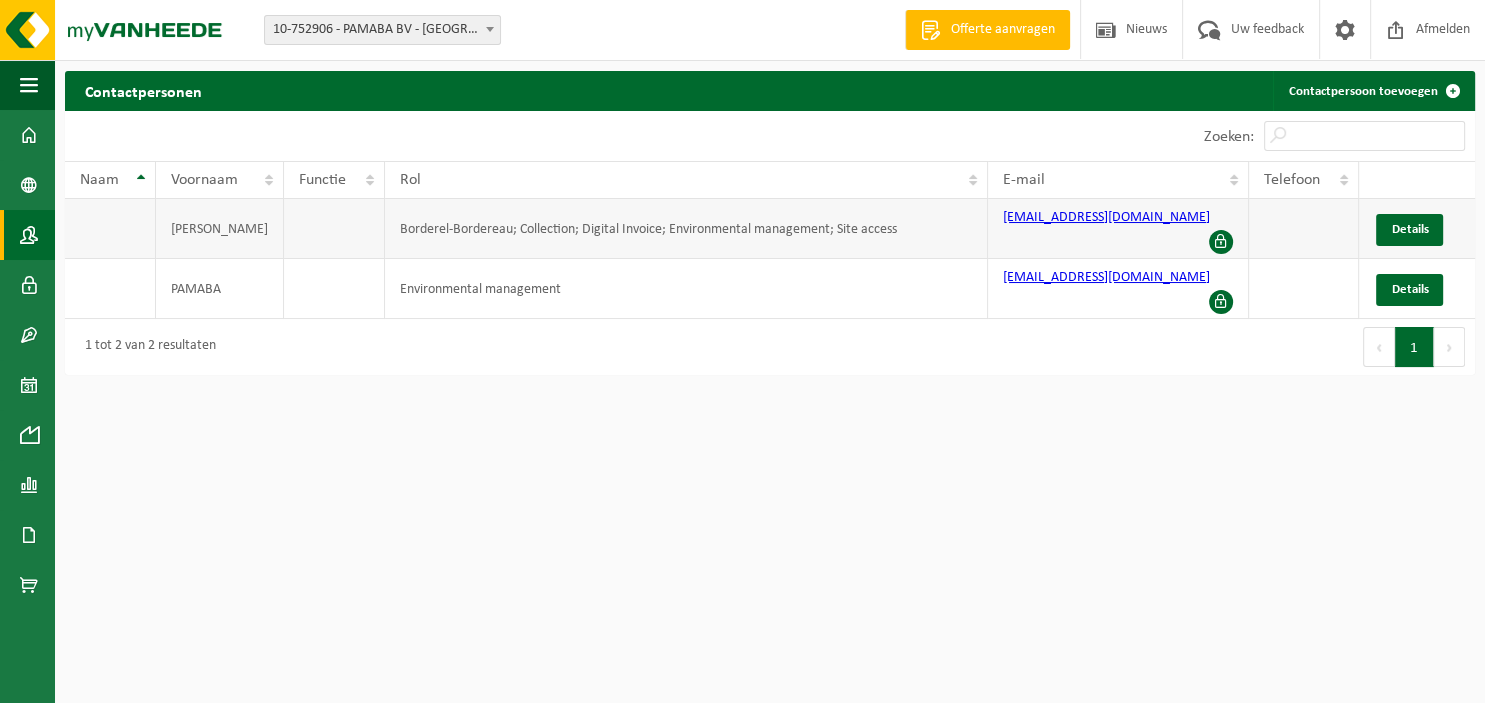 click at bounding box center (1221, 242) 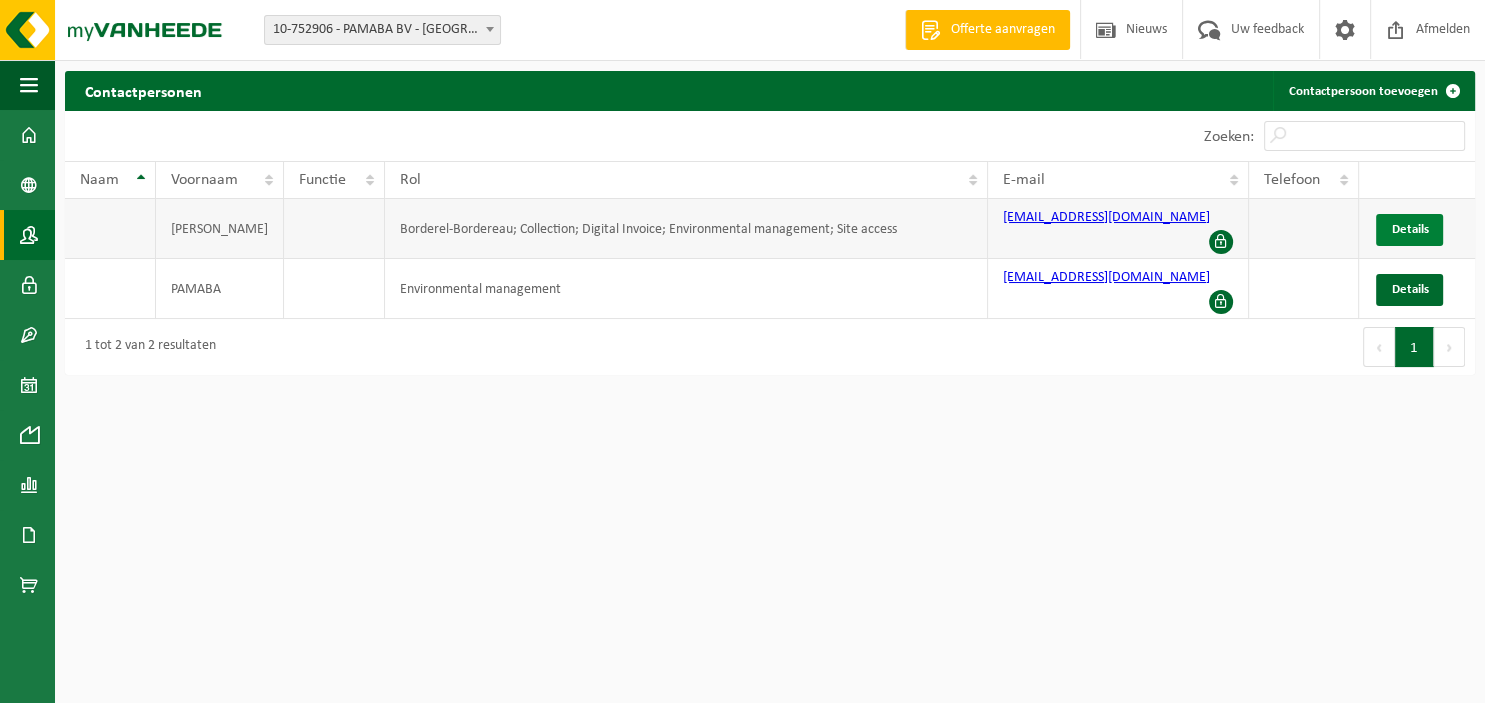click on "Details" at bounding box center (1409, 229) 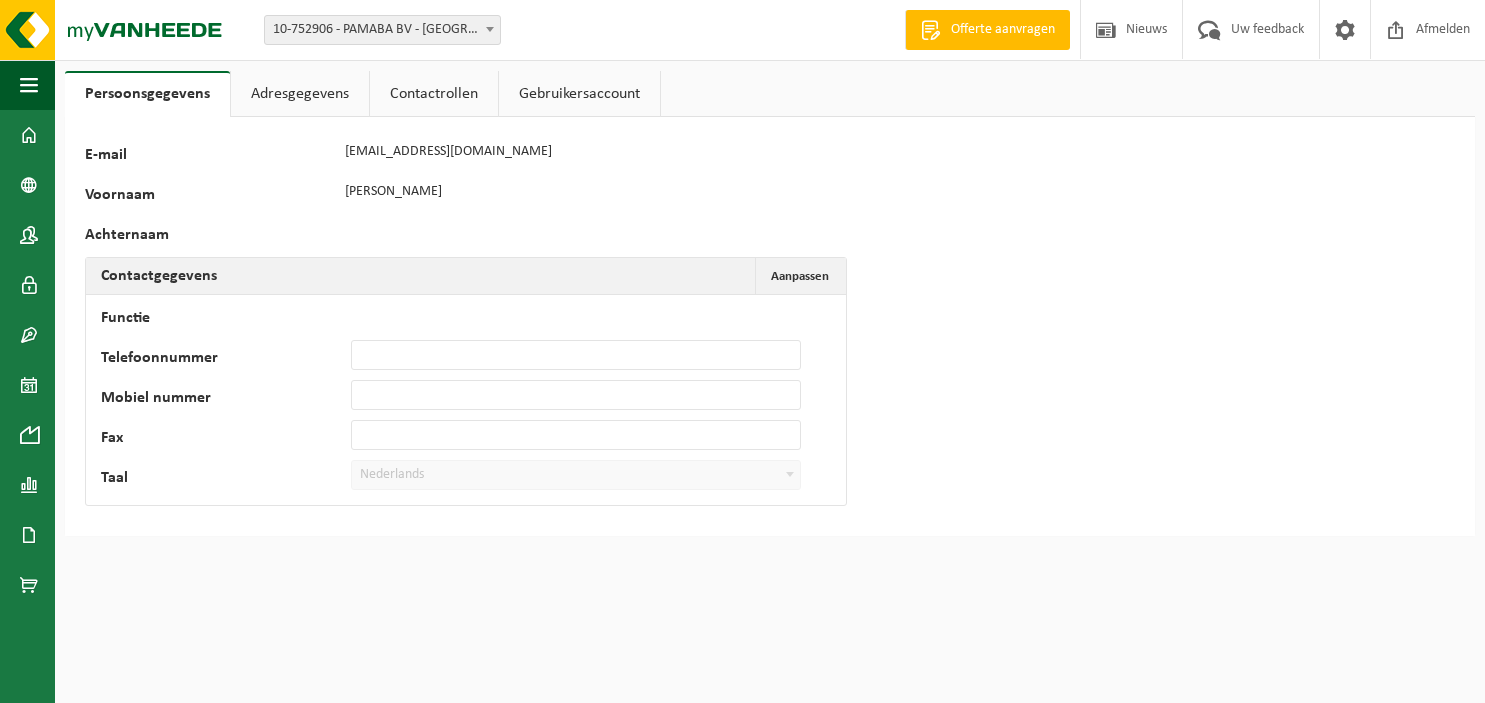 scroll, scrollTop: 0, scrollLeft: 0, axis: both 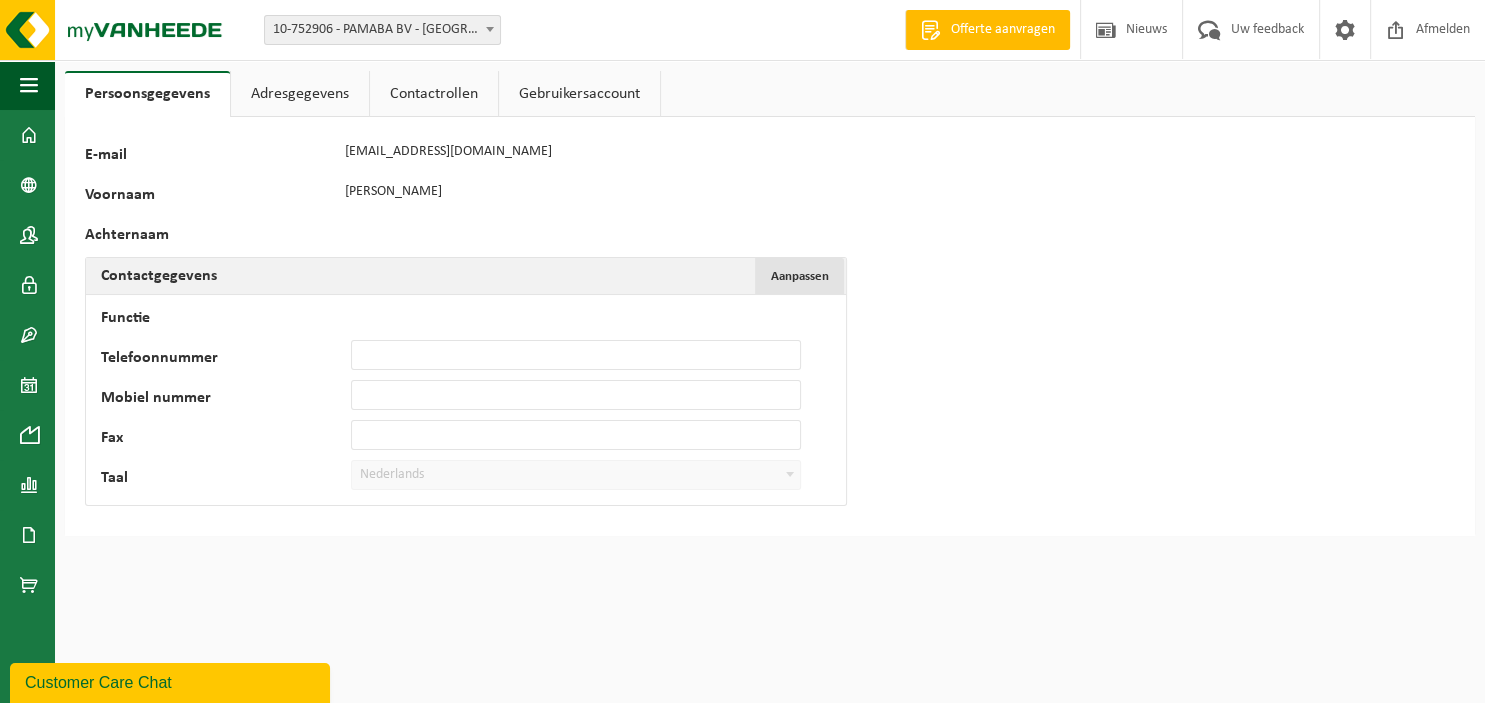 click on "Aanpassen" at bounding box center (800, 276) 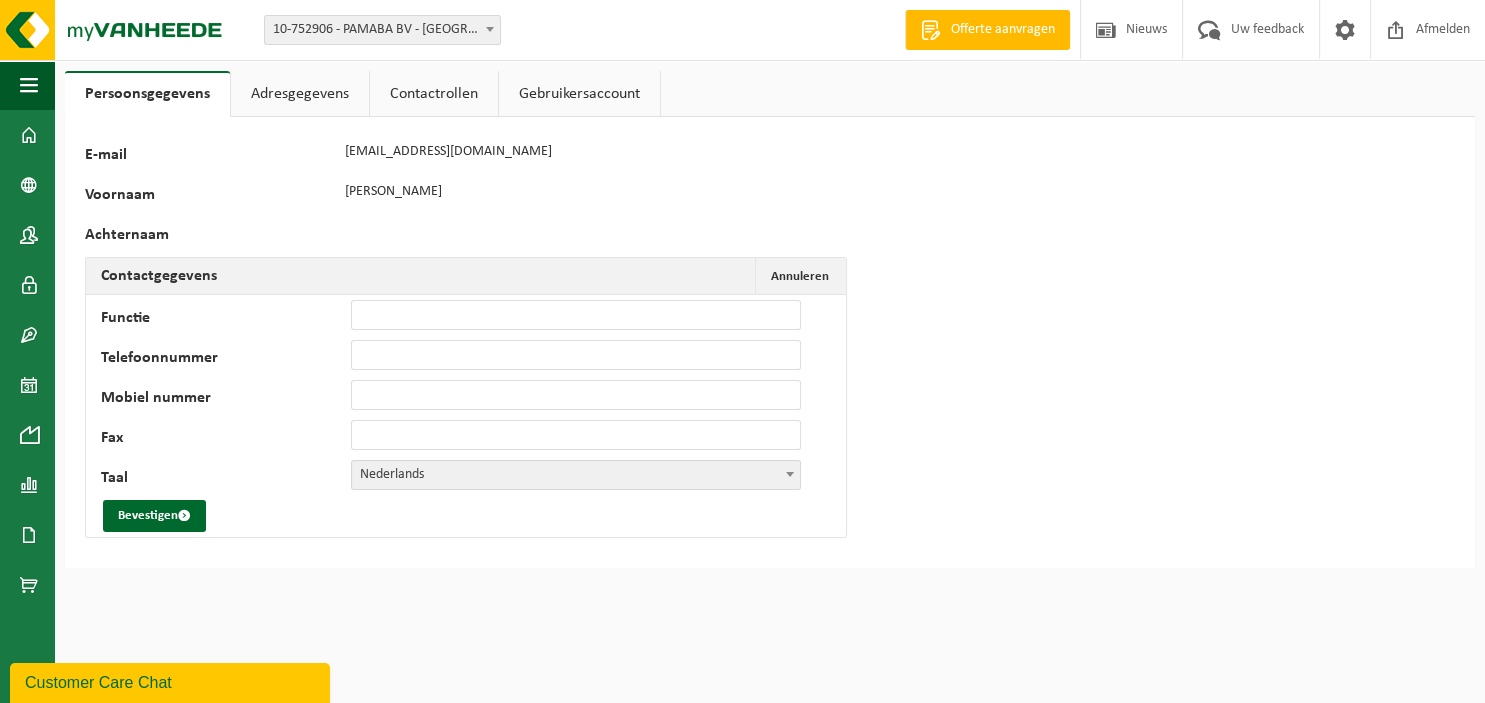 click on "Gebruikersaccount" at bounding box center [579, 94] 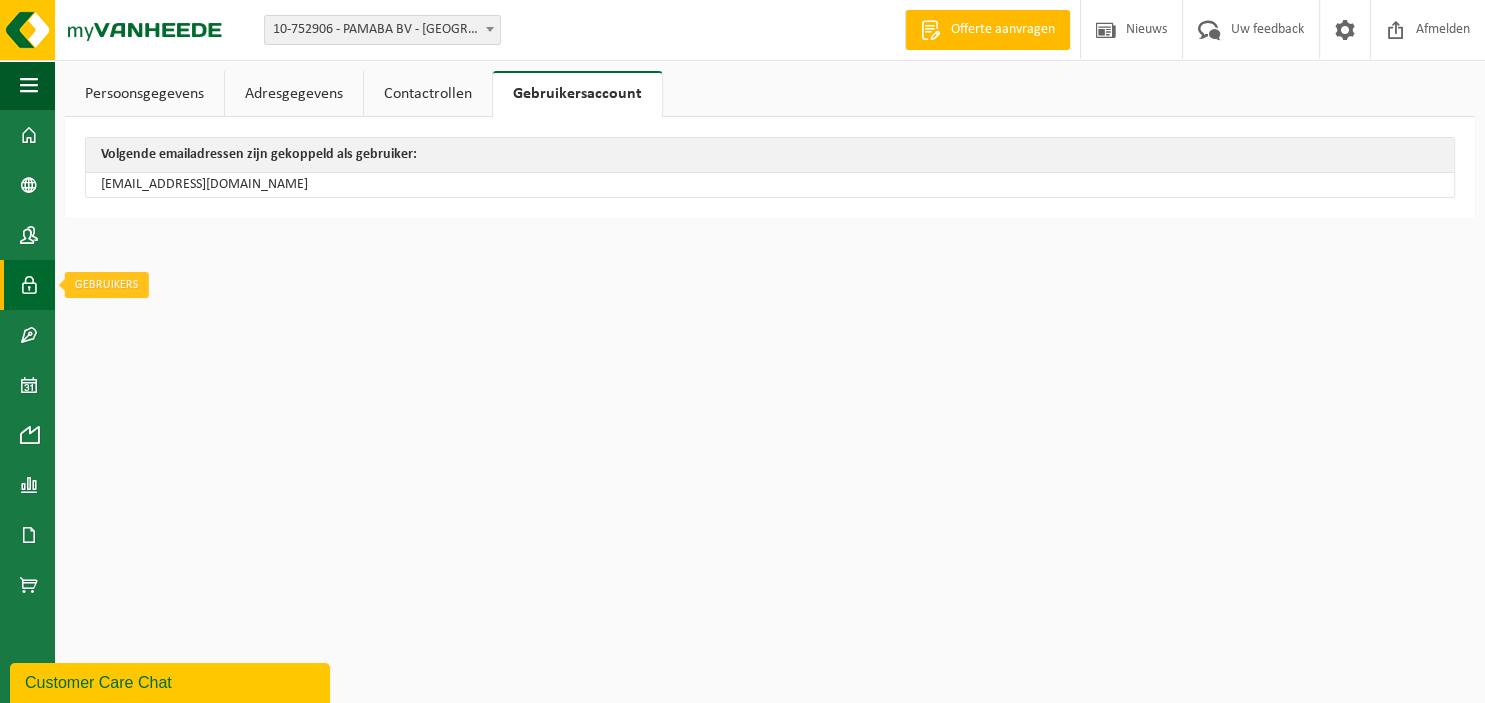 click at bounding box center [29, 285] 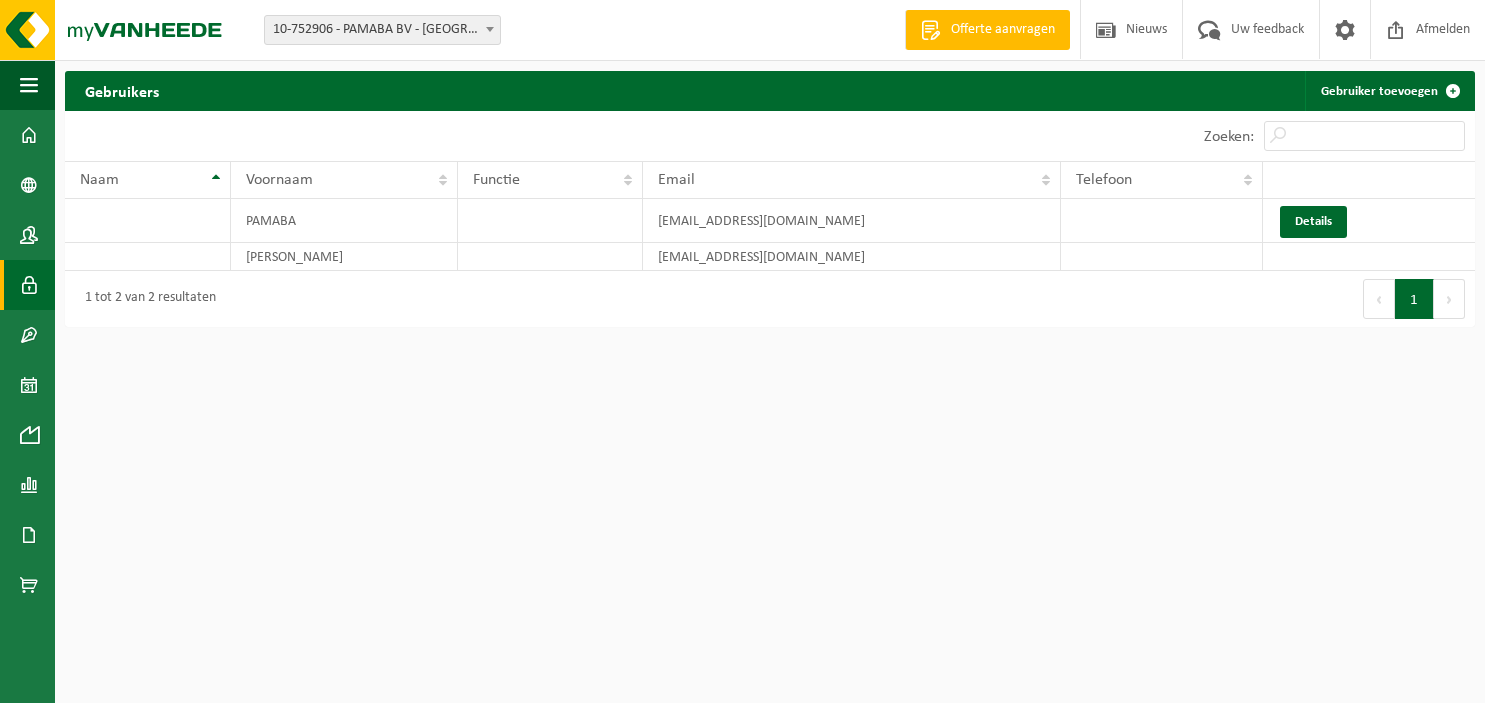 scroll, scrollTop: 0, scrollLeft: 0, axis: both 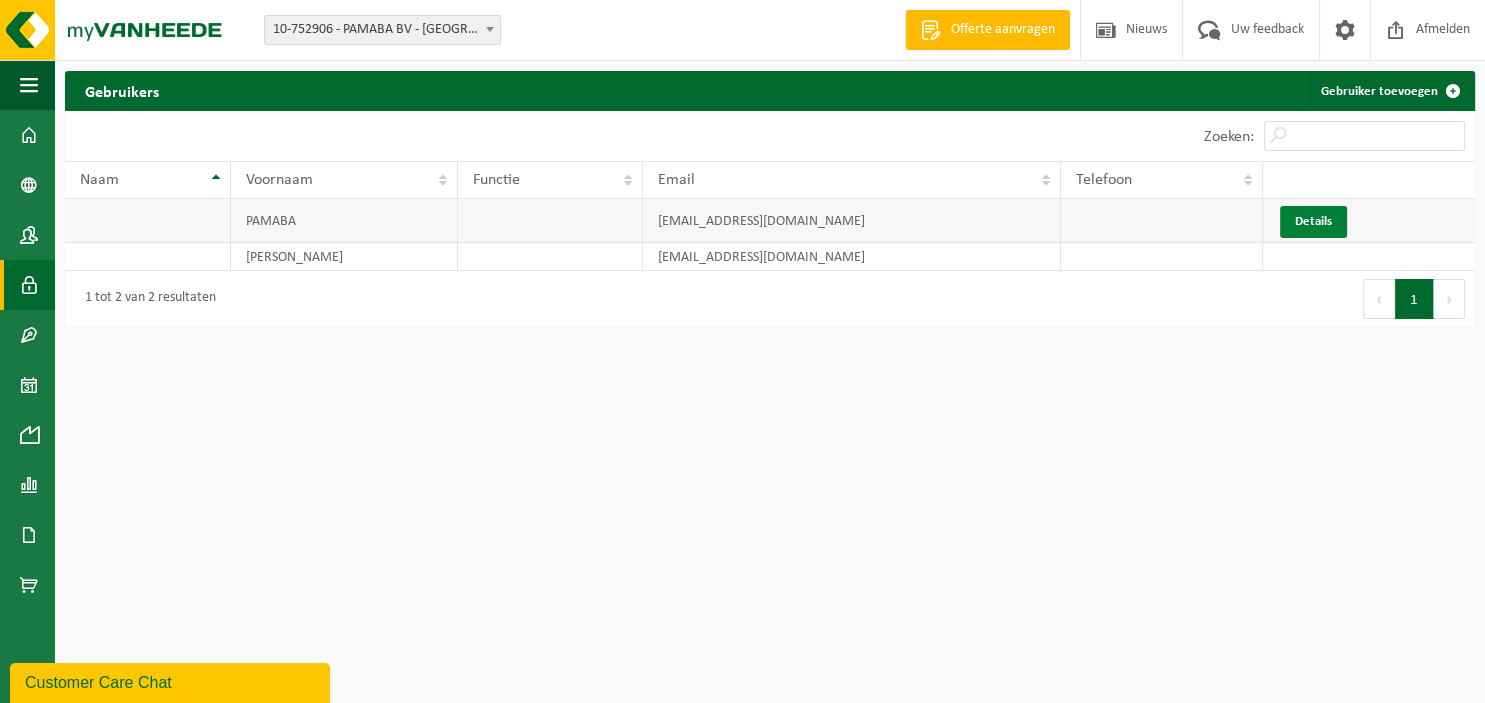 click on "Details" at bounding box center [1313, 221] 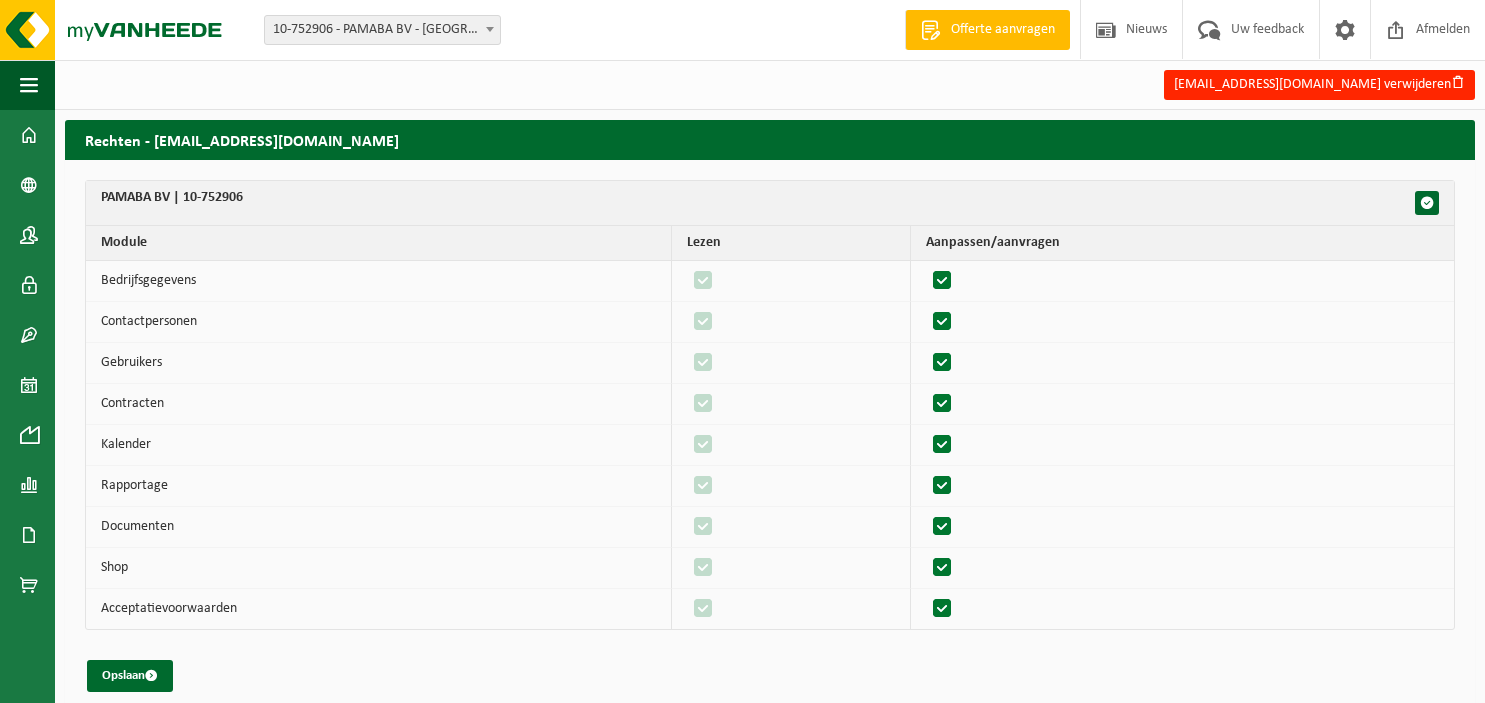 scroll, scrollTop: 0, scrollLeft: 0, axis: both 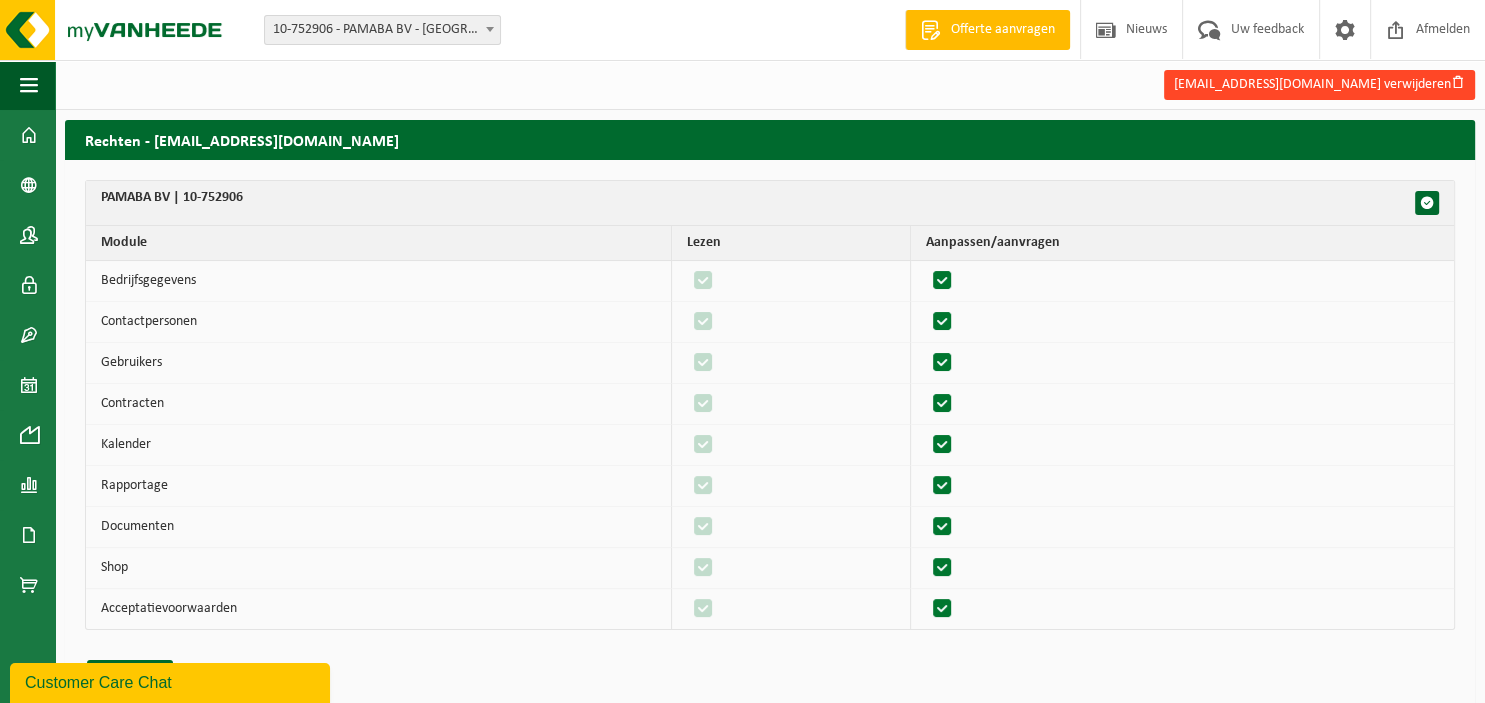 click at bounding box center [1458, 82] 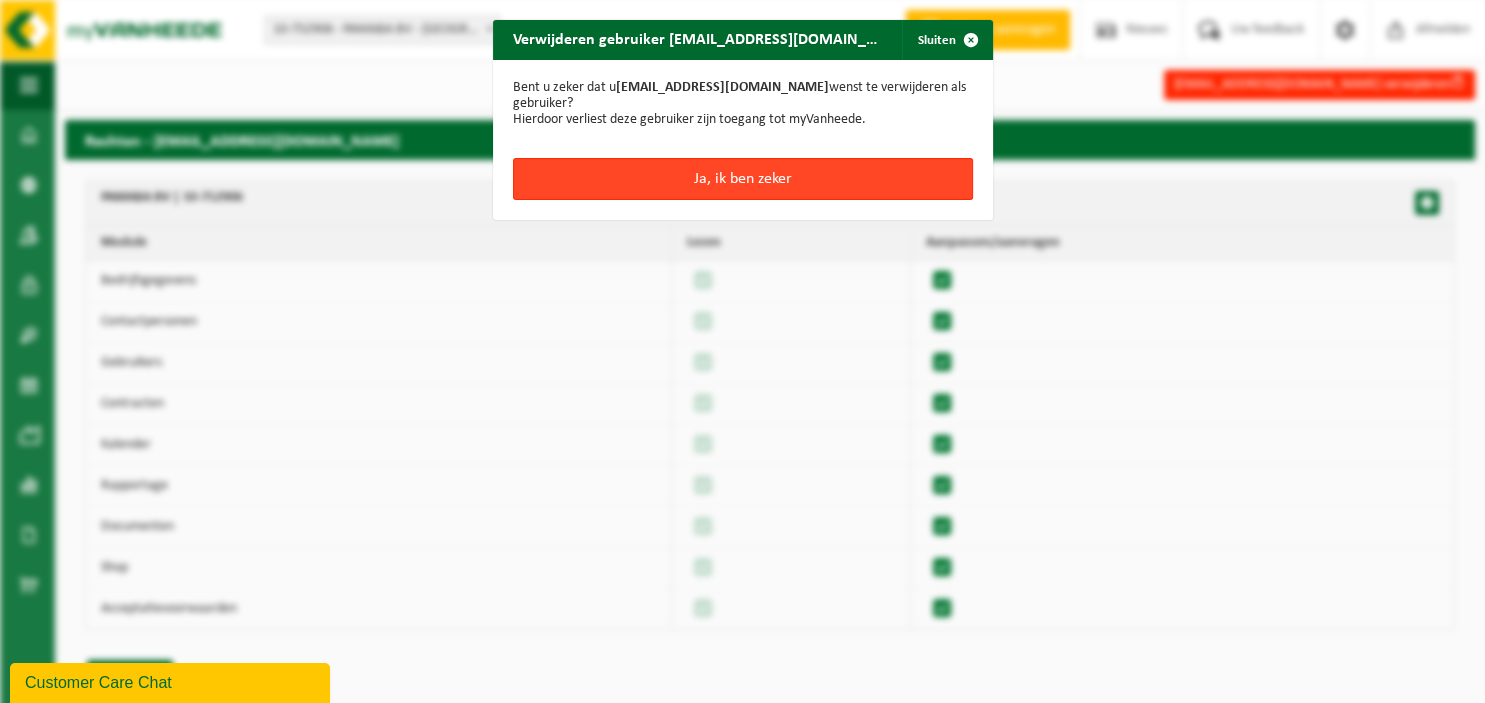 click on "Ja, ik ben zeker" at bounding box center [743, 179] 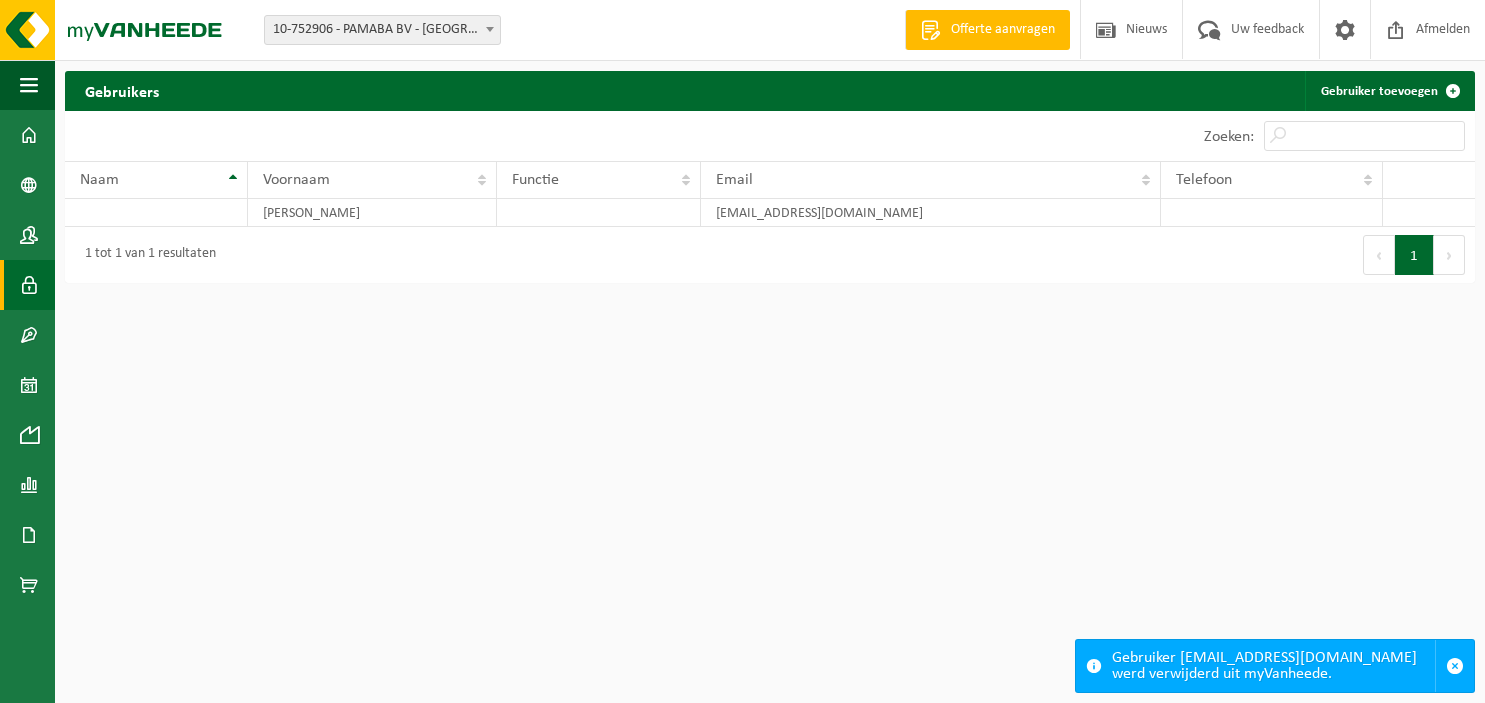 scroll, scrollTop: 0, scrollLeft: 0, axis: both 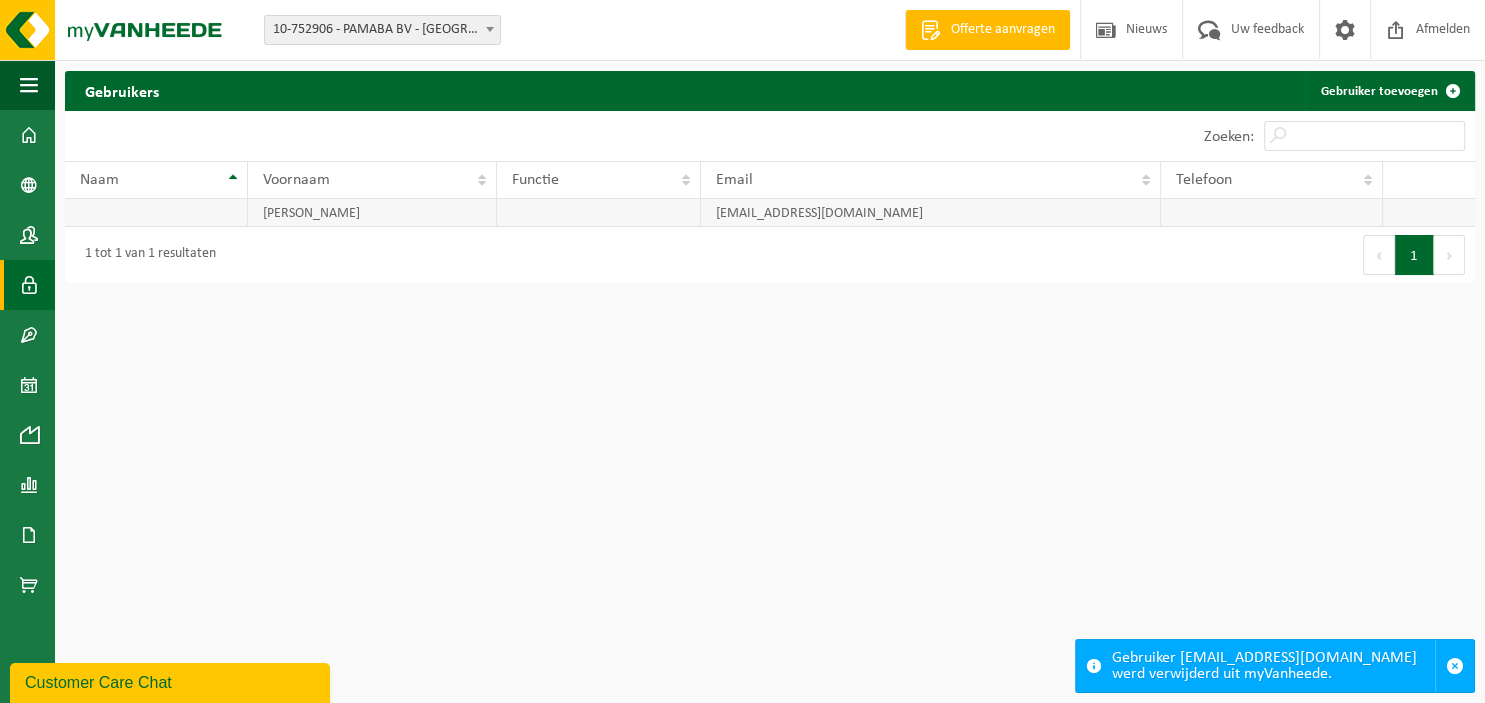 click on "info@gekruideverbeelding.be" at bounding box center (931, 213) 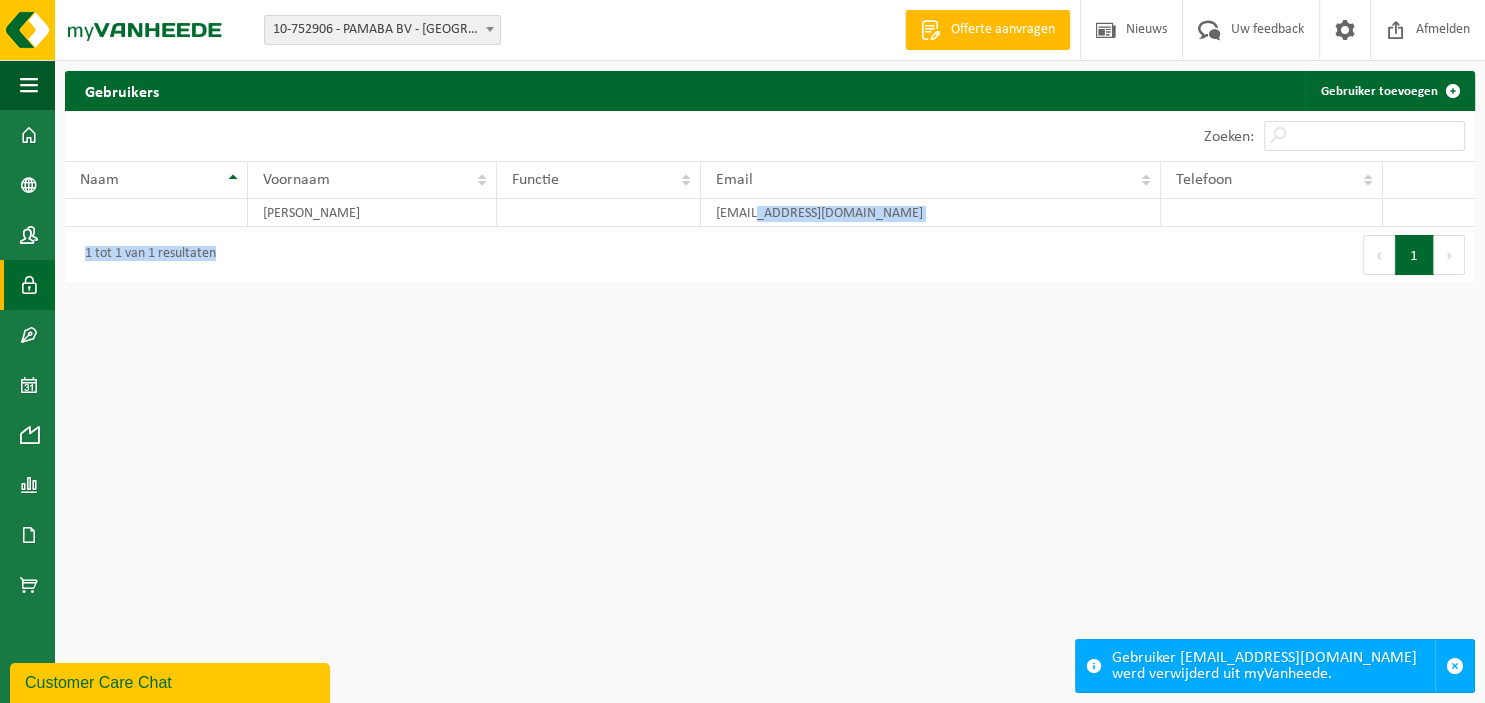 drag, startPoint x: 756, startPoint y: 211, endPoint x: 865, endPoint y: 230, distance: 110.64357 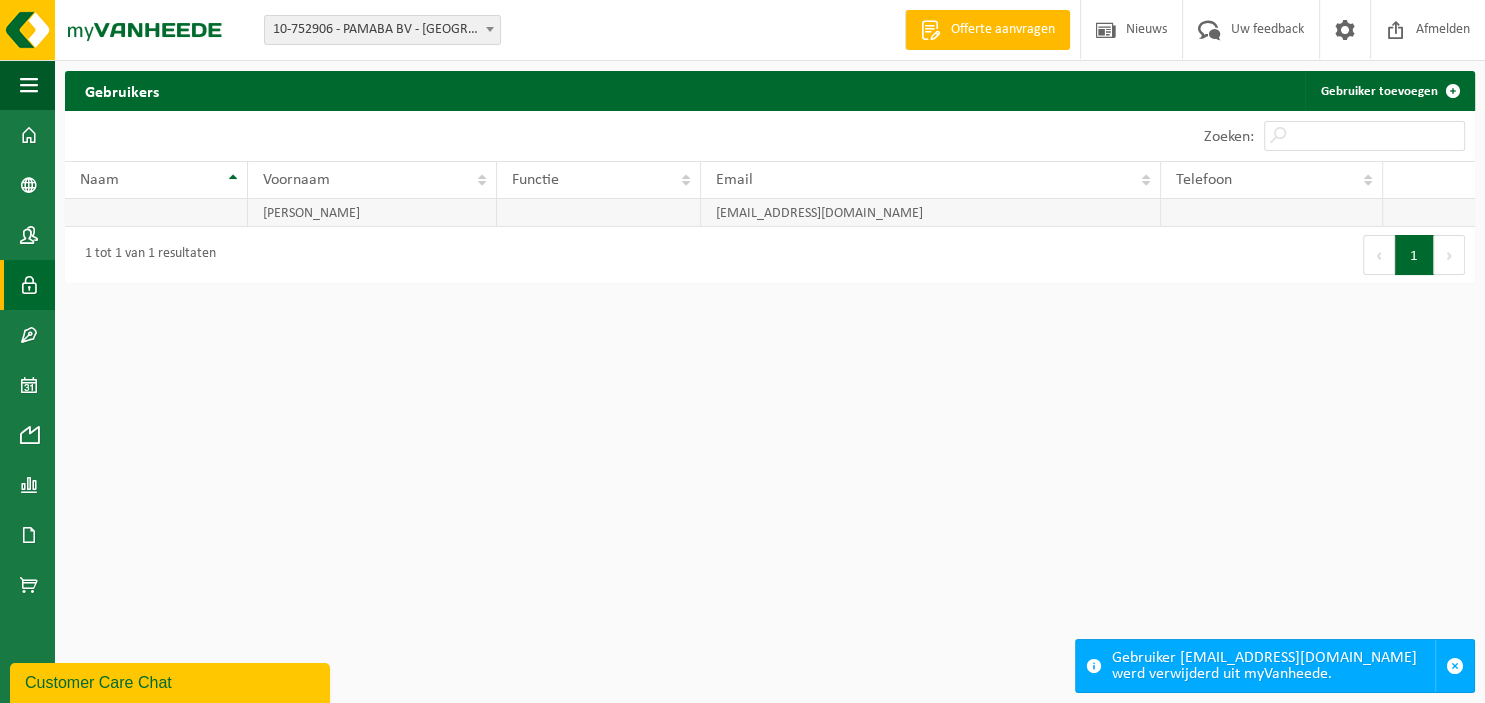 click on "info@gekruideverbeelding.be" at bounding box center (931, 213) 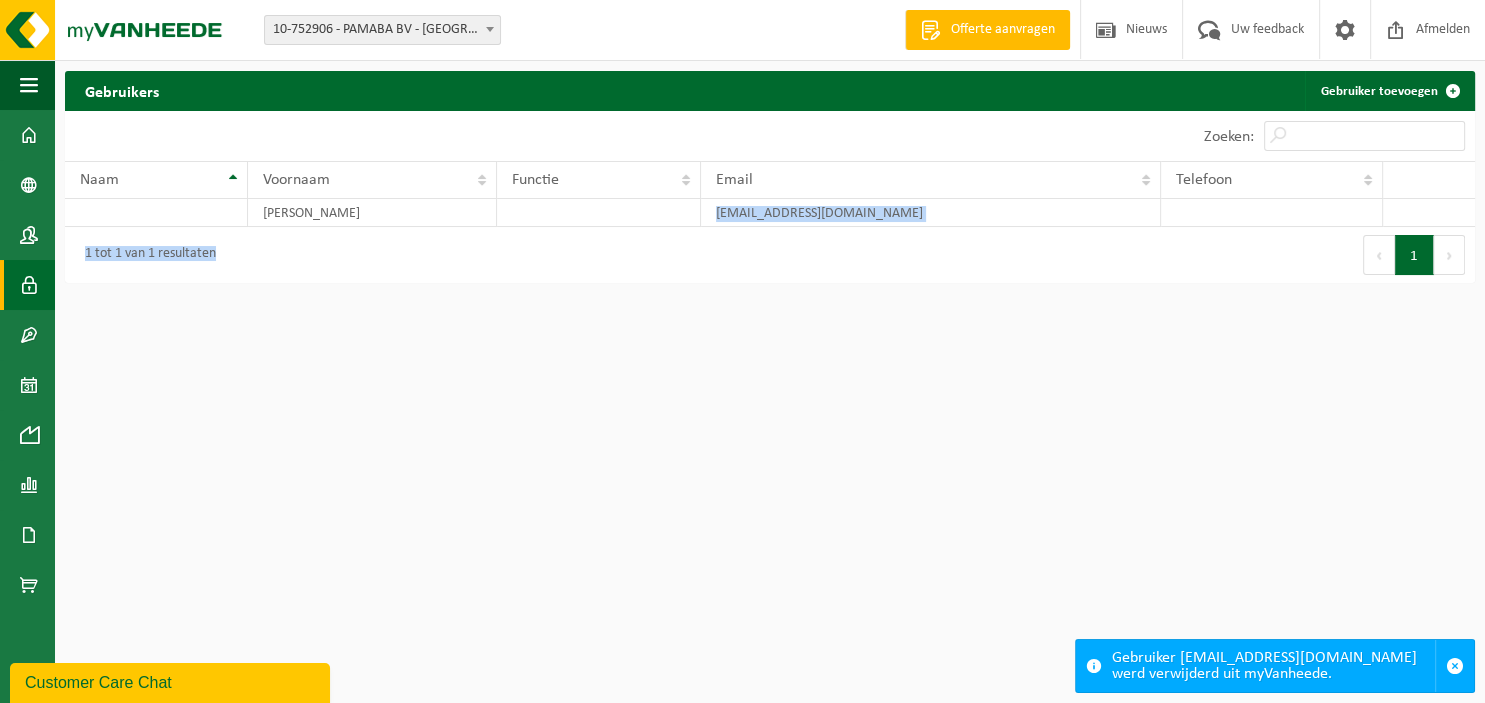 drag, startPoint x: 715, startPoint y: 210, endPoint x: 979, endPoint y: 231, distance: 264.83392 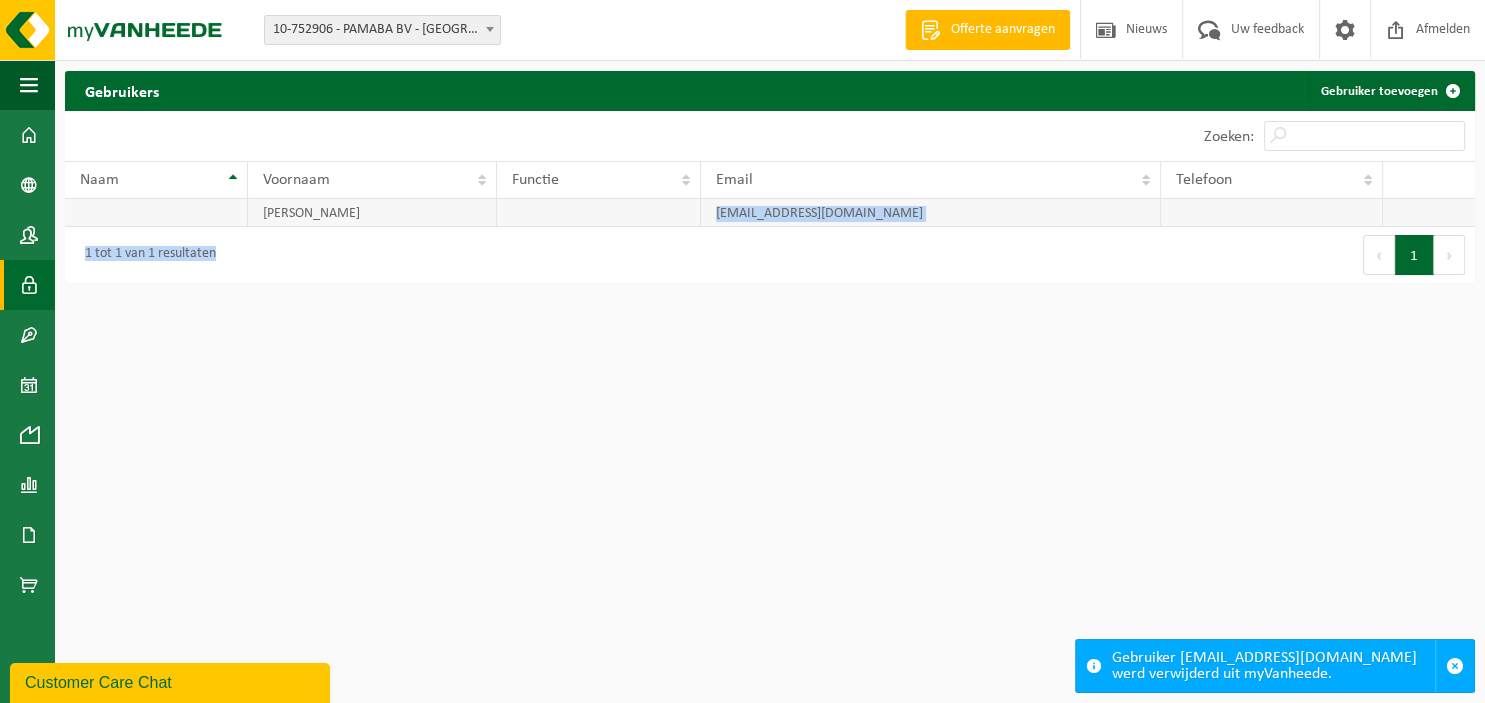 click on "info@gekruideverbeelding.be" at bounding box center (931, 213) 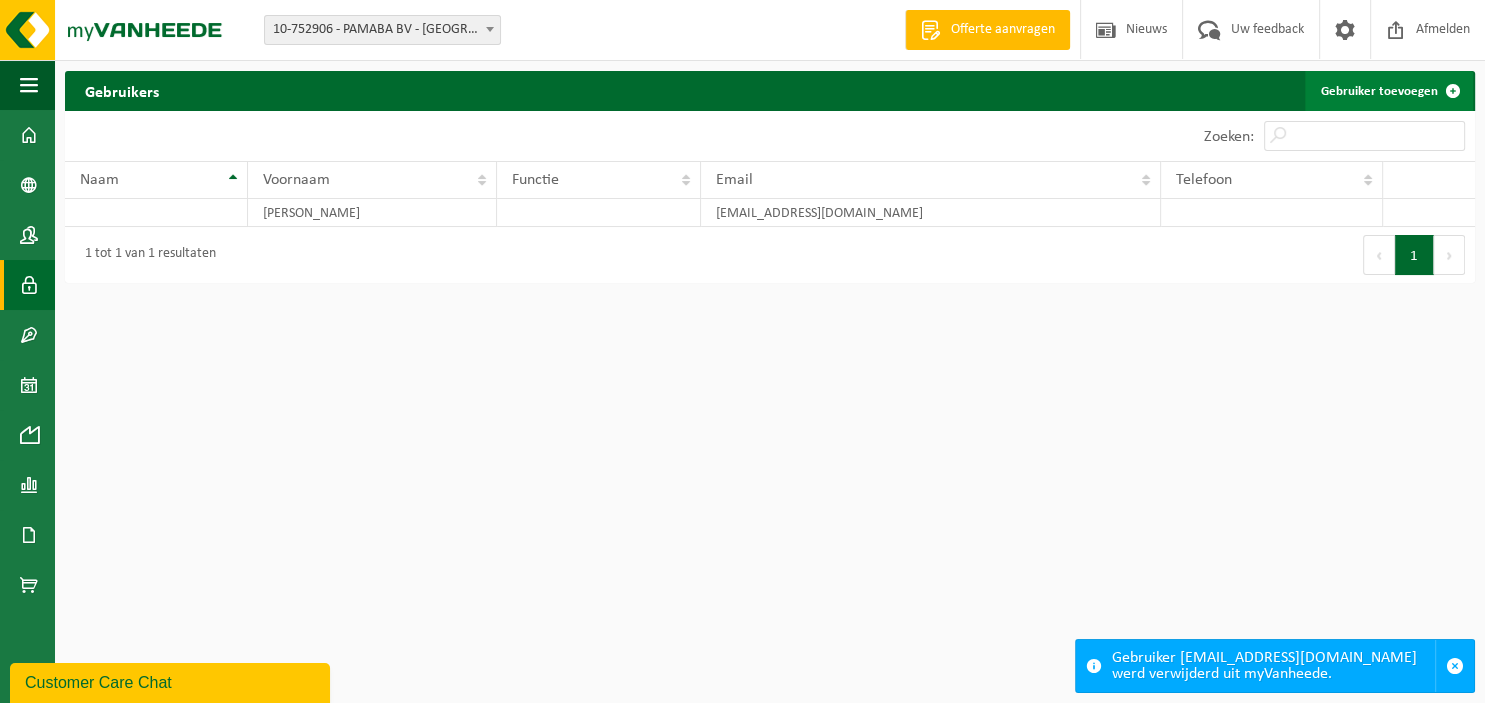 click on "Gebruiker toevoegen" at bounding box center (1389, 91) 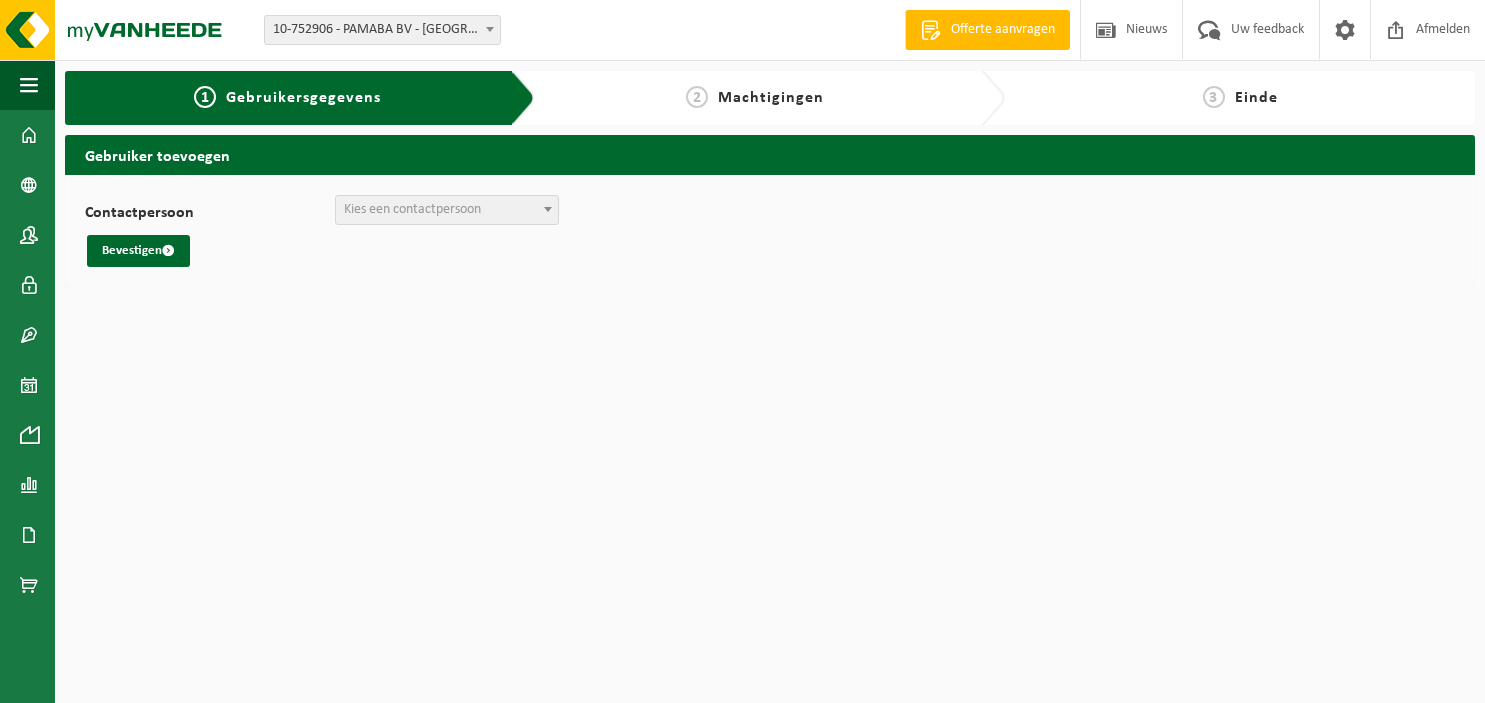 scroll, scrollTop: 0, scrollLeft: 0, axis: both 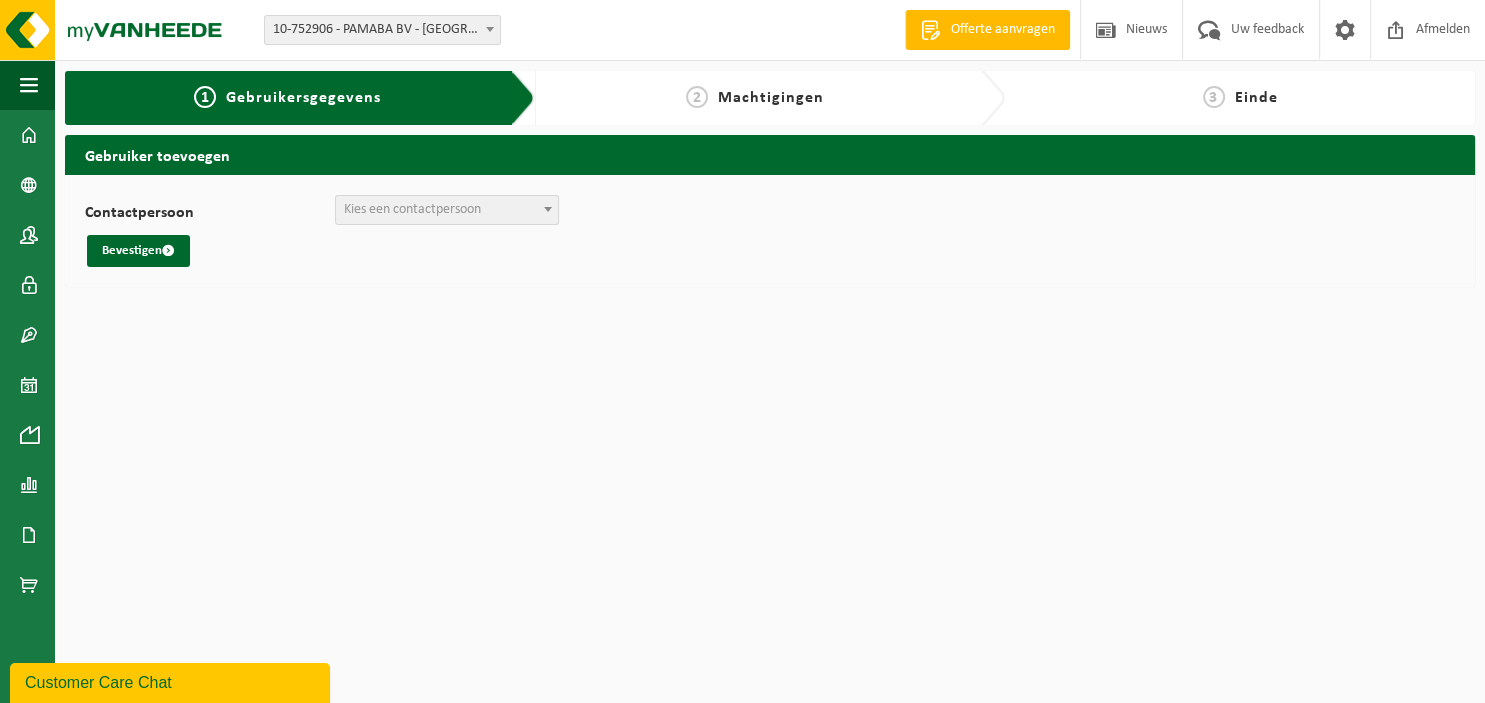 click at bounding box center [548, 209] 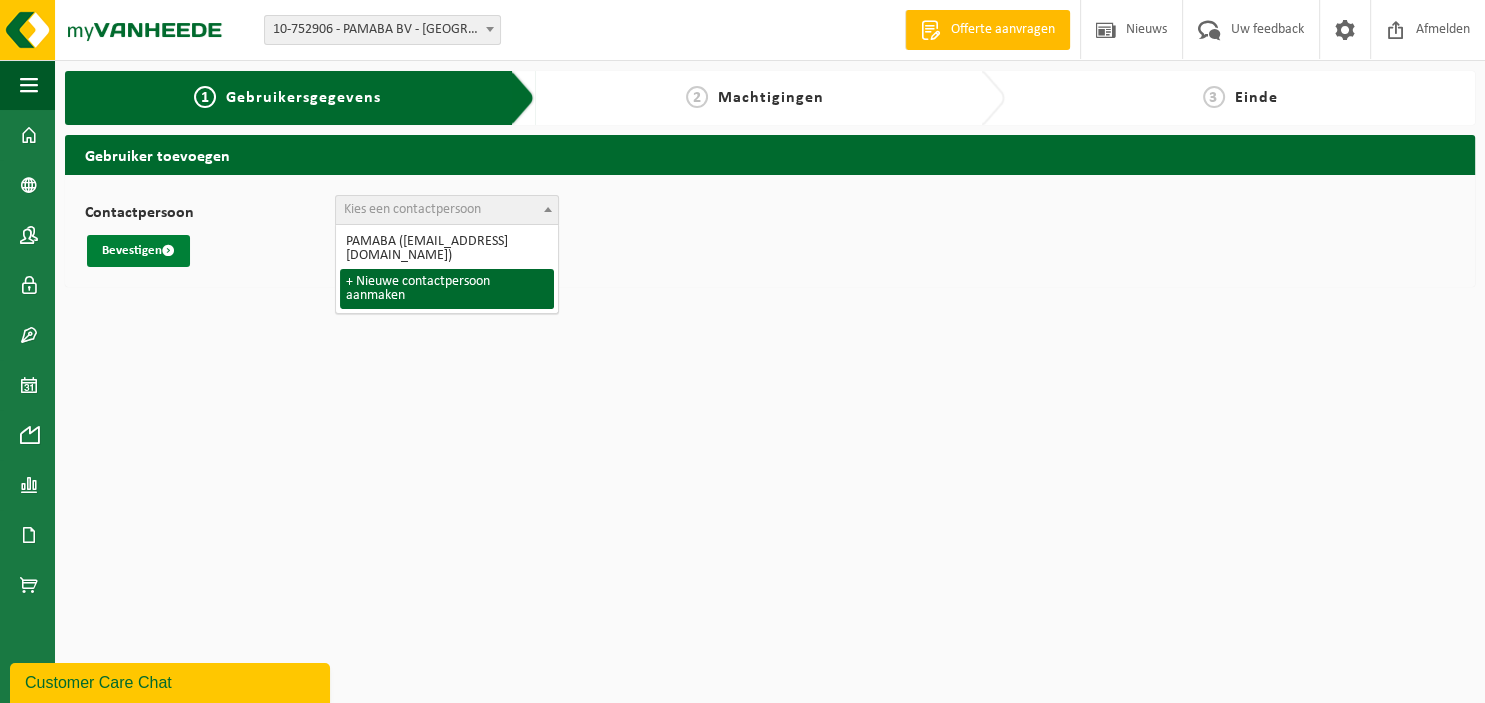 click on "Bevestigen" at bounding box center [138, 251] 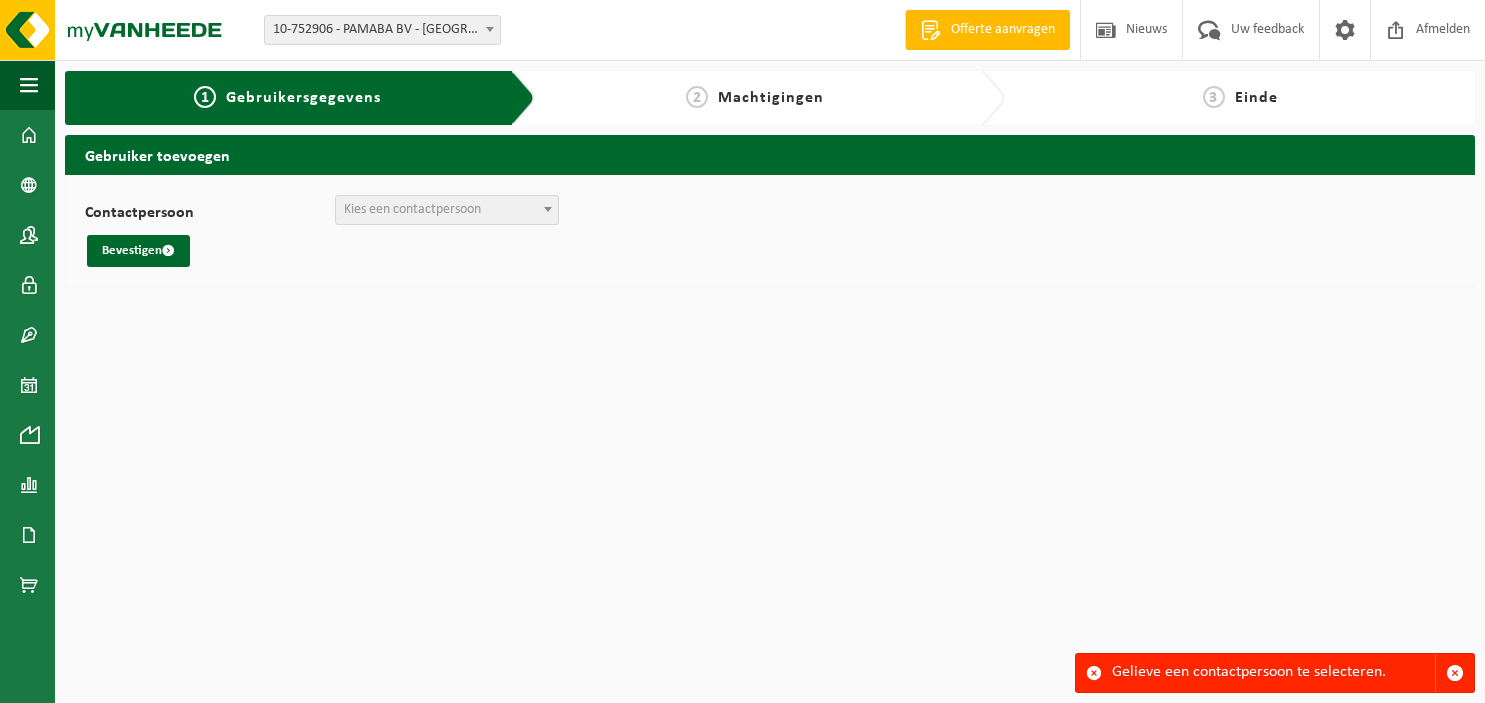 scroll, scrollTop: 0, scrollLeft: 0, axis: both 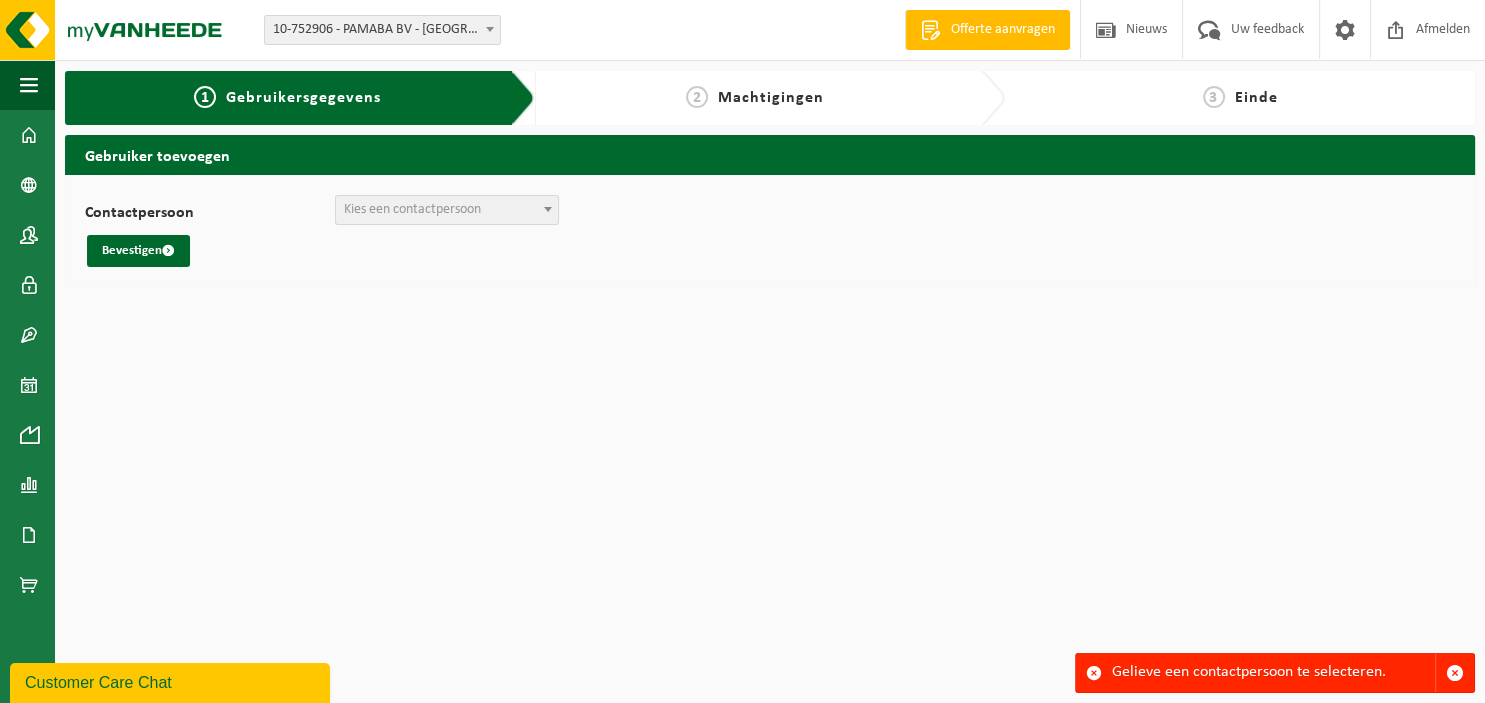 click on "Customer Care Chat" at bounding box center [170, 683] 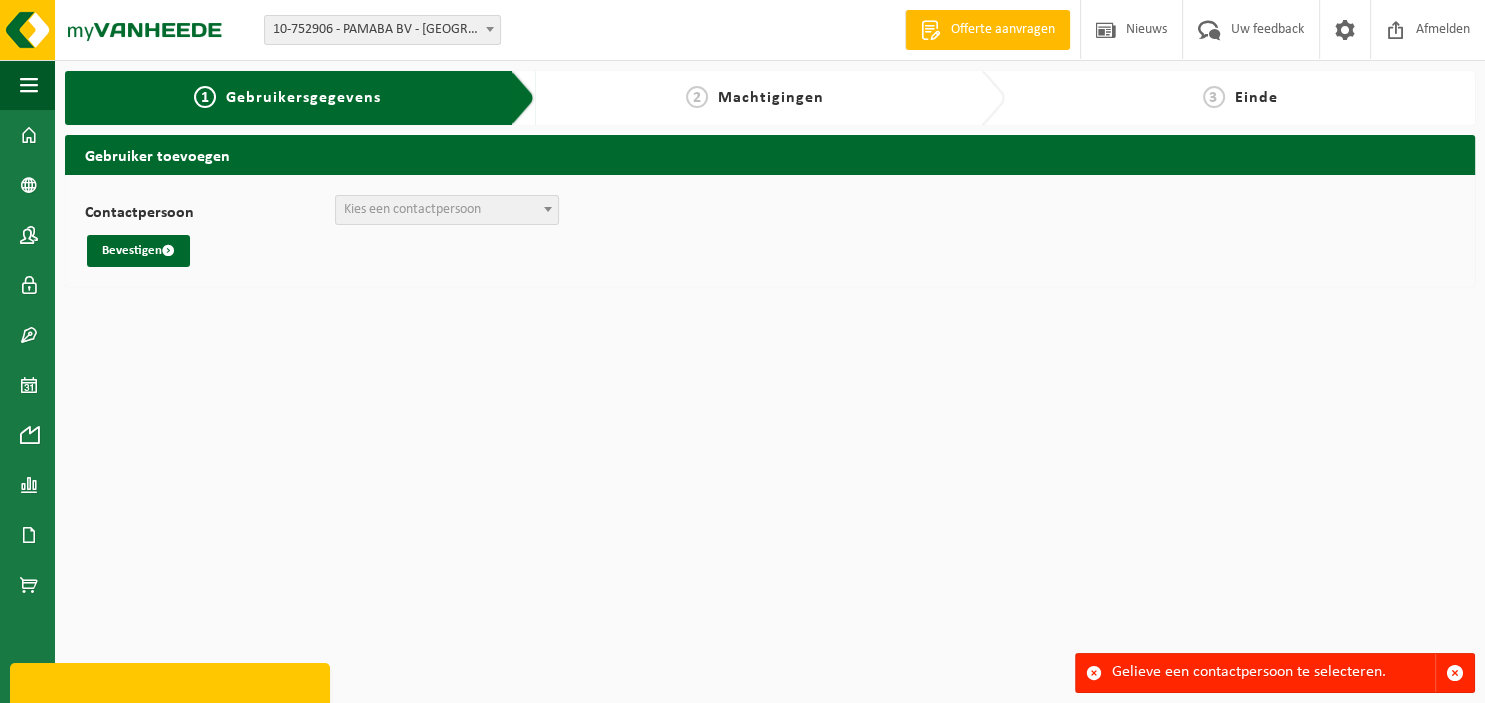 scroll, scrollTop: 0, scrollLeft: 0, axis: both 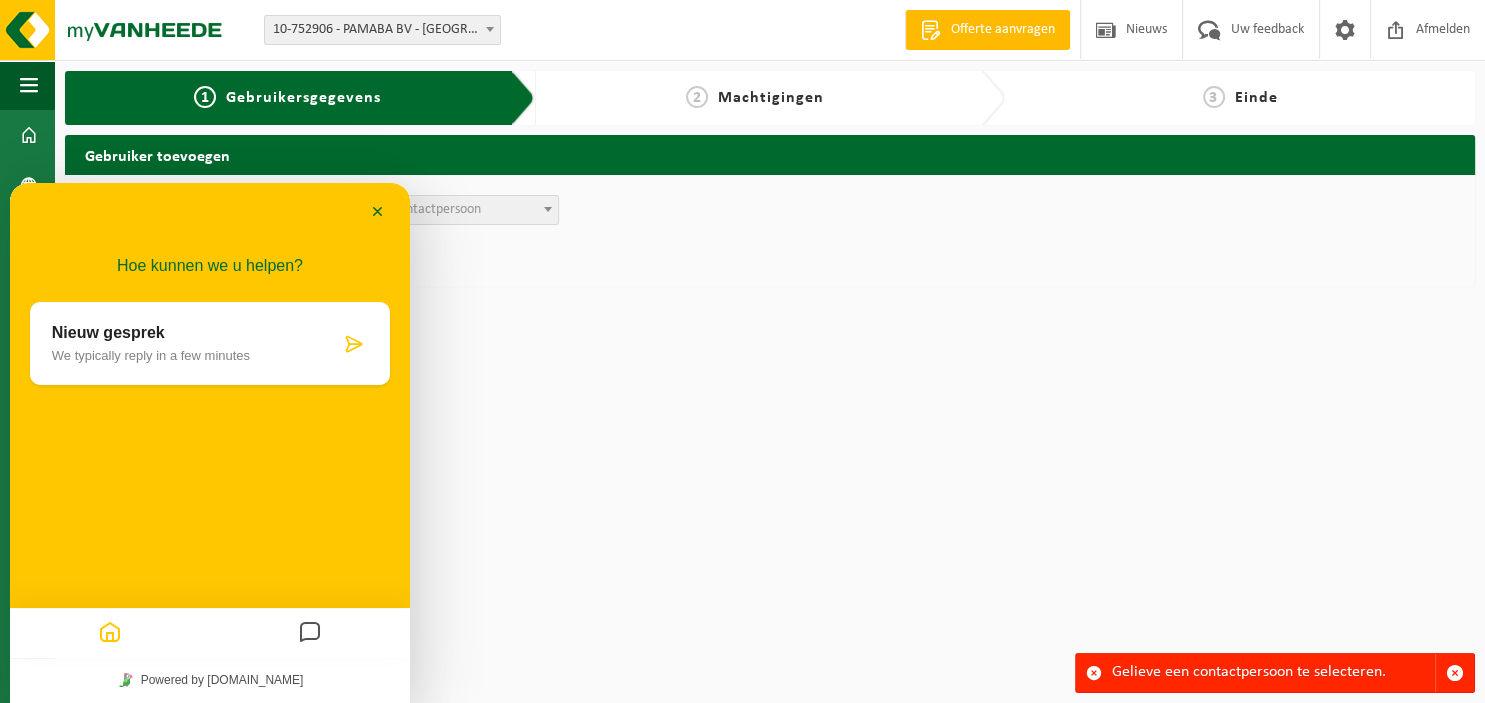 click at bounding box center [310, 633] 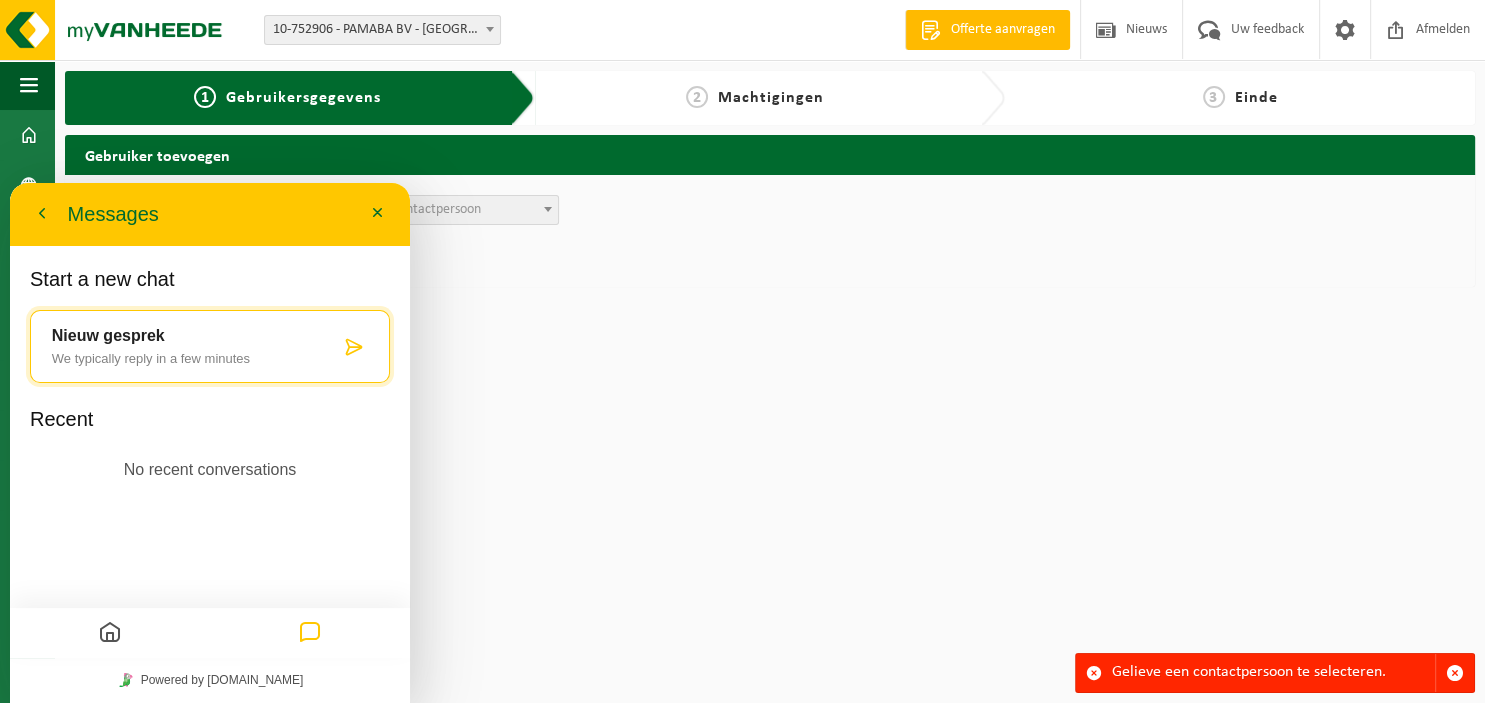 click on "Nieuw gesprek   We typically reply in a few minutes" at bounding box center [196, 872] 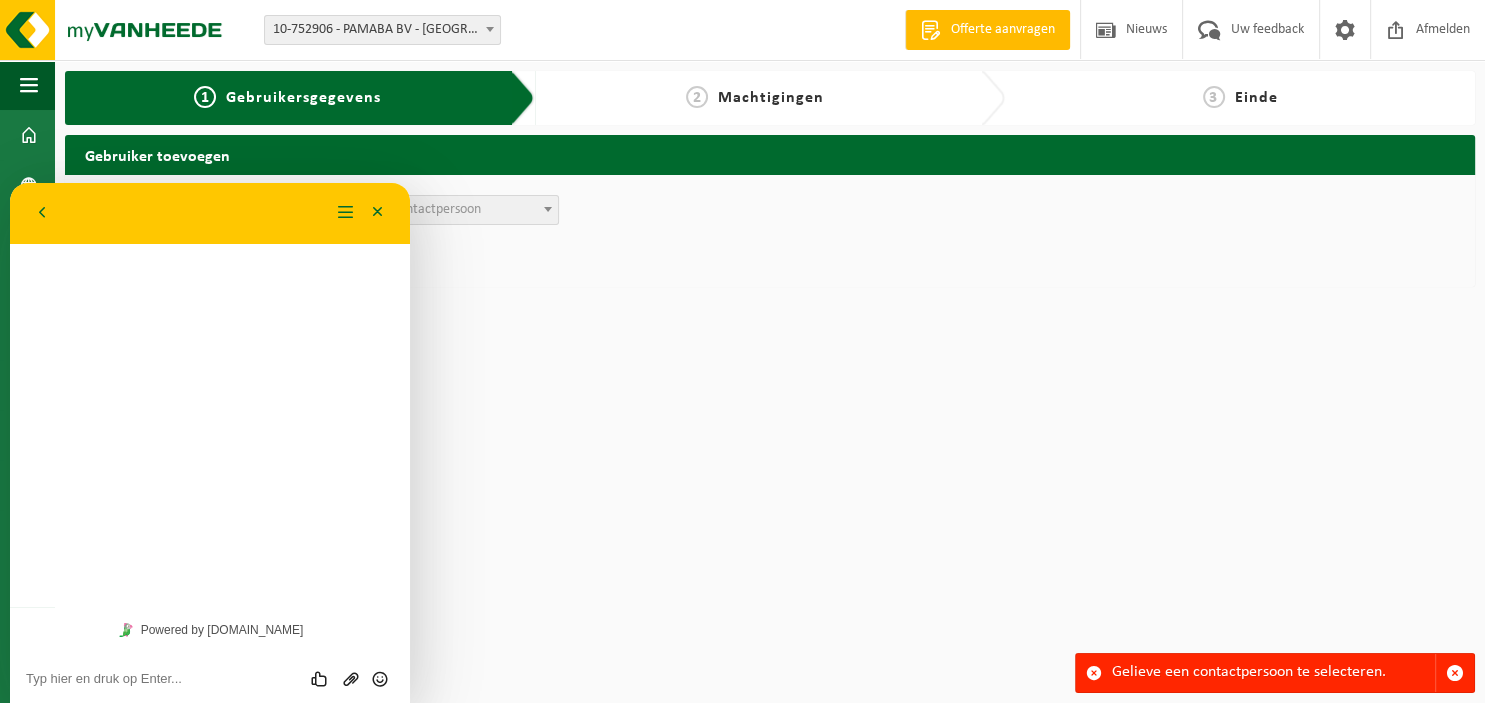 click on "Hoe kunnen we u helpen?  Nieuw gesprek   We typically reply in a few minutes" at bounding box center [210, 395] 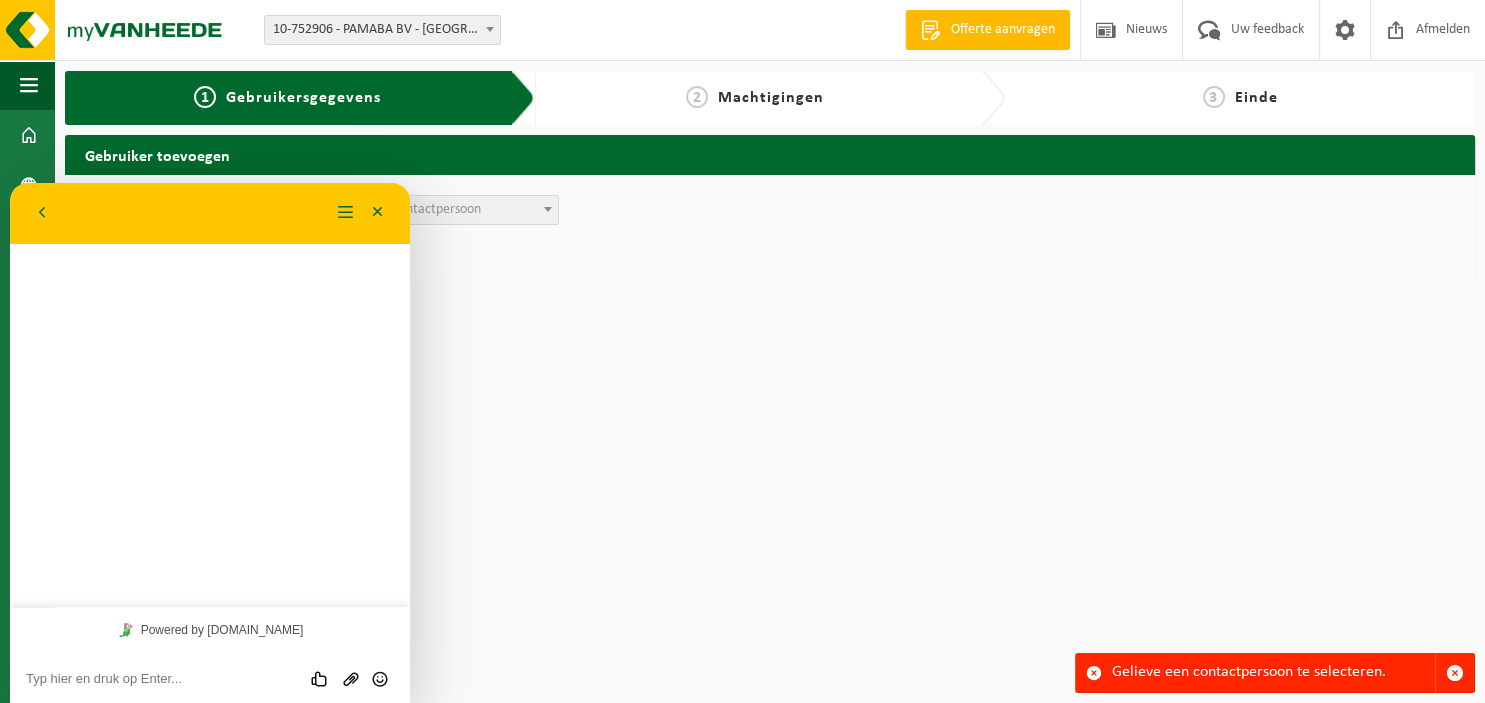 click at bounding box center (10, 183) 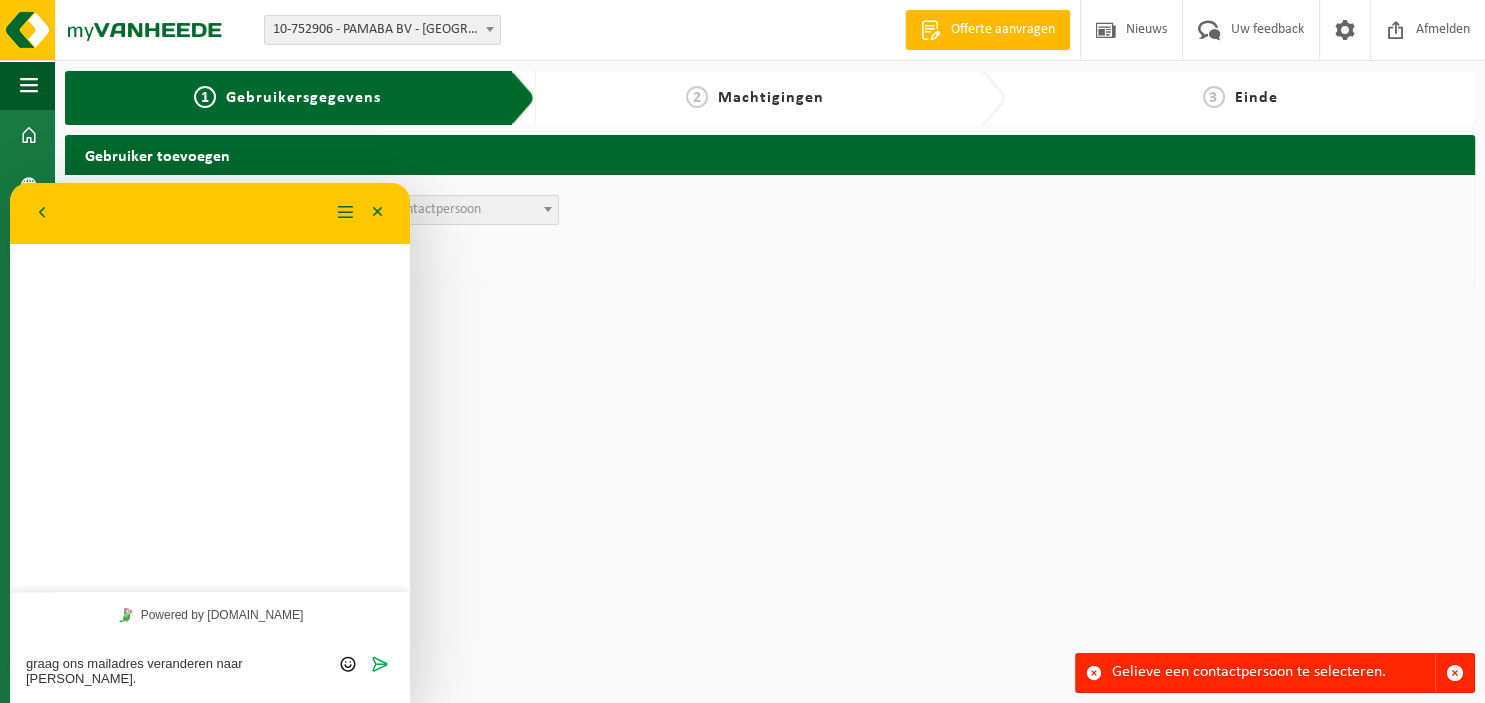 scroll, scrollTop: 0, scrollLeft: 0, axis: both 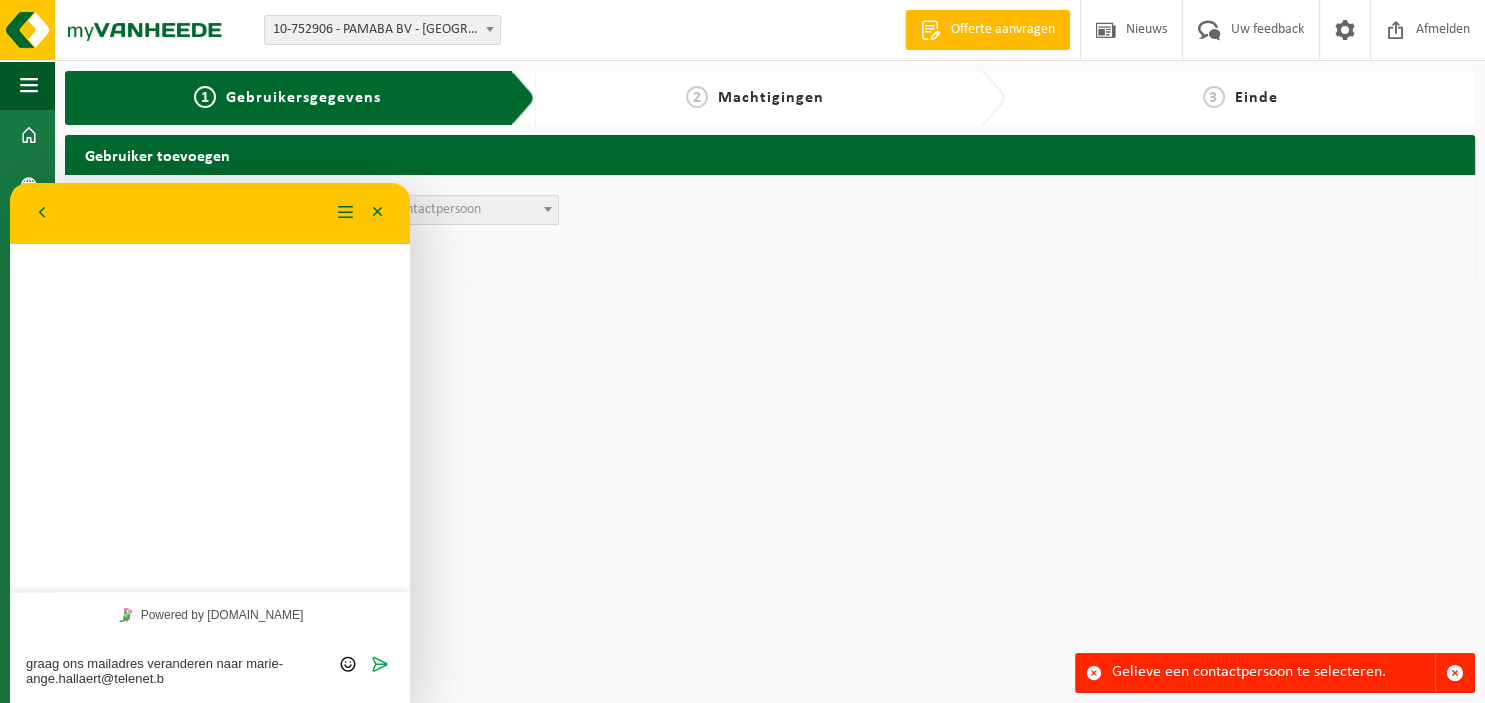 type on "graag ons mailadres veranderen naar [EMAIL_ADDRESS][DOMAIN_NAME]" 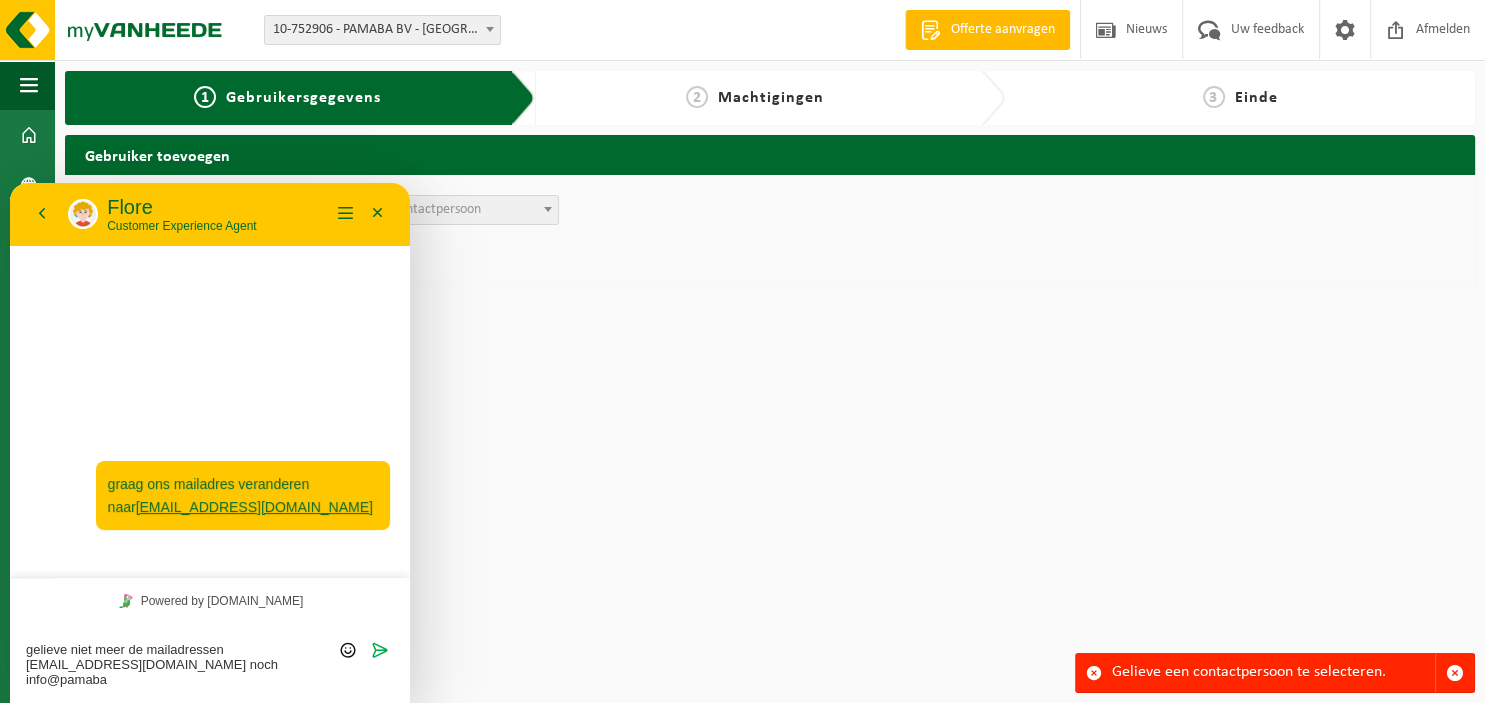 scroll, scrollTop: 0, scrollLeft: 0, axis: both 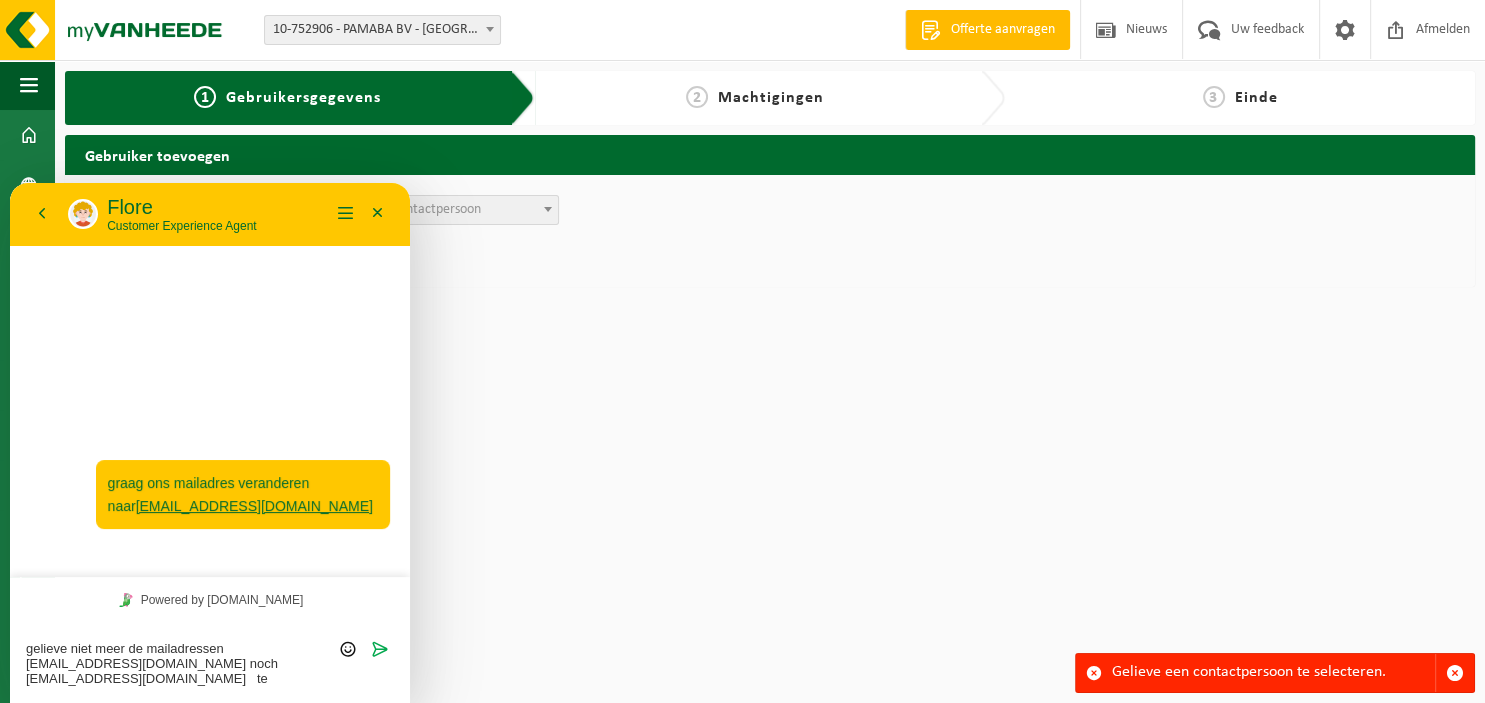 type on "gelieve niet meer de mailadressen [EMAIL_ADDRESS][DOMAIN_NAME] noch [EMAIL_ADDRESS][DOMAIN_NAME]   te gebruiken aub" 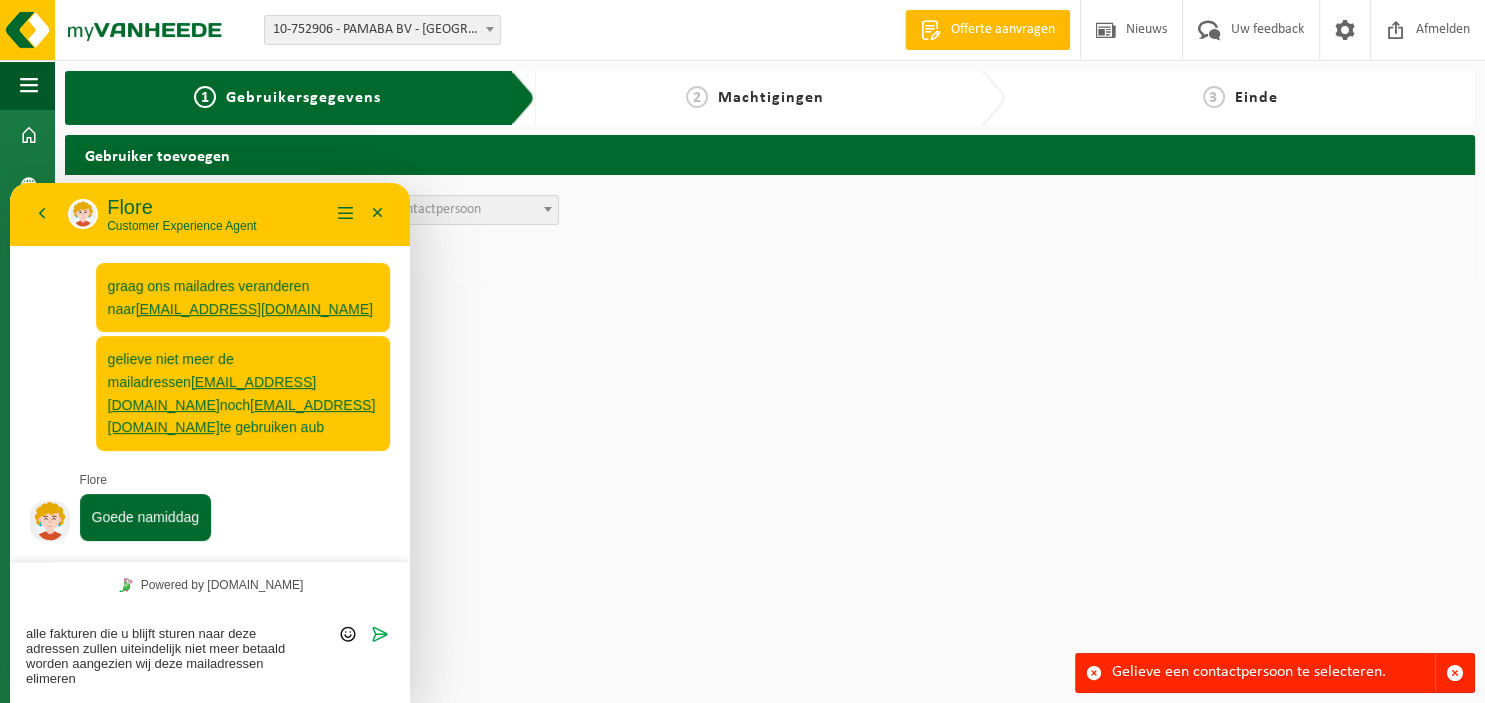 scroll, scrollTop: 0, scrollLeft: 0, axis: both 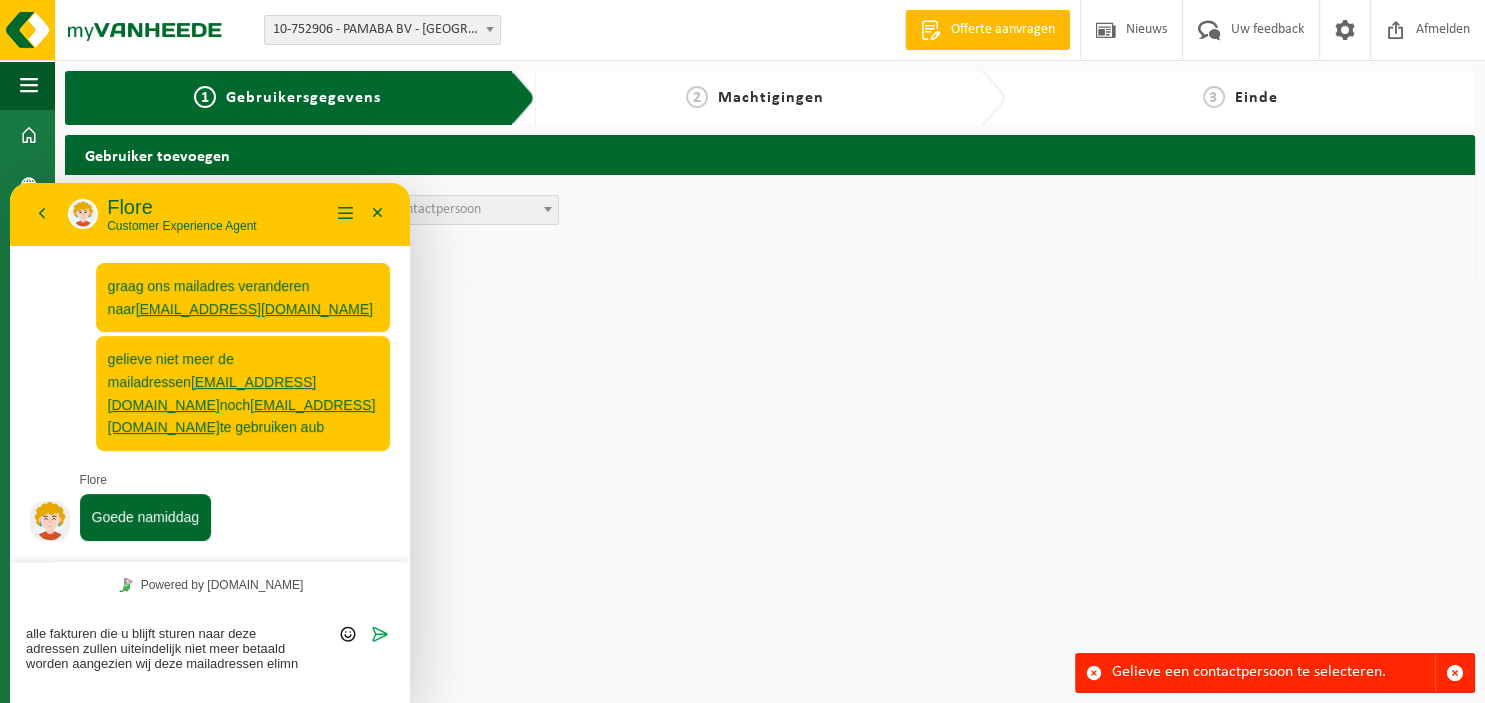 click on "alle fakturen die u blijft sturen naar deze adressen zullen uiteindelijk niet meer betaald worden aangezien wij deze mailadressen elimn" at bounding box center [10, 183] 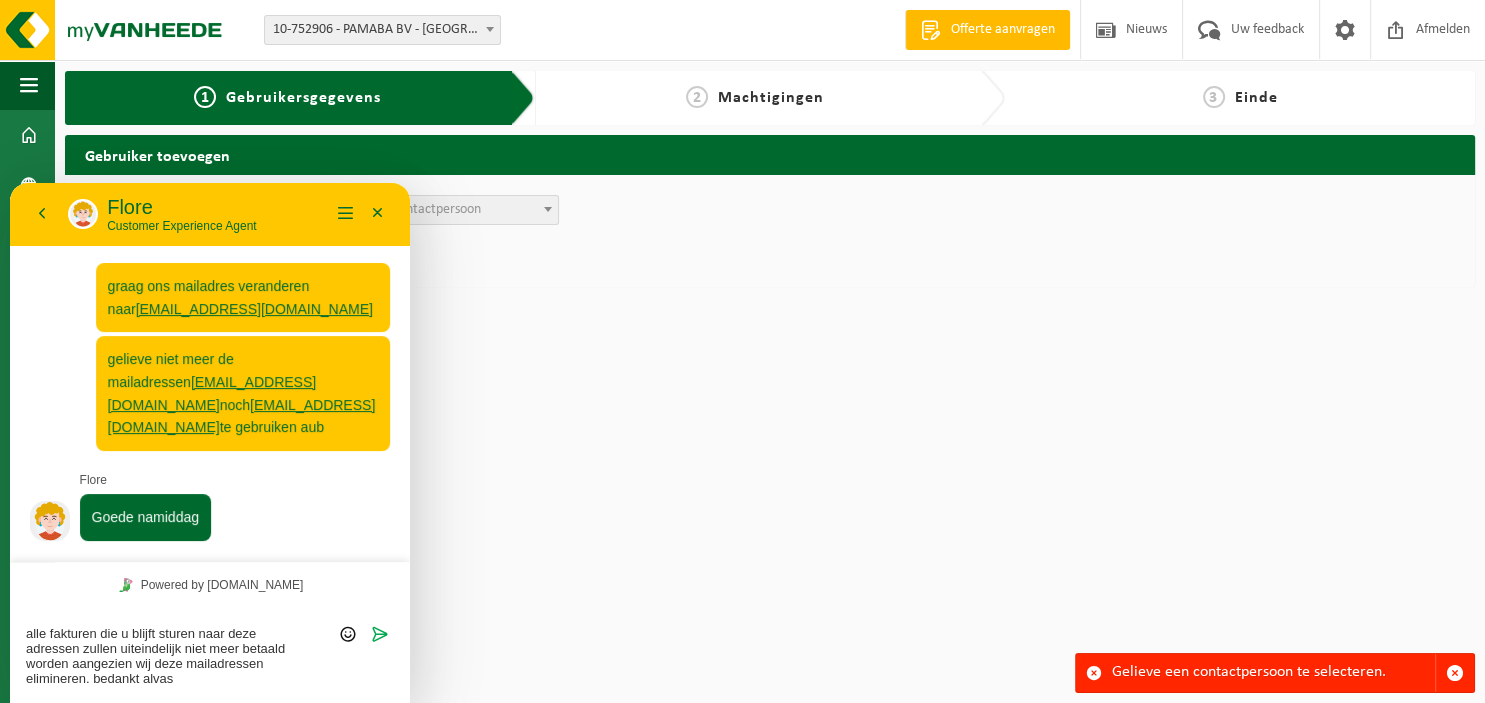 type on "alle fakturen die u blijft sturen naar deze adressen zullen uiteindelijk niet meer betaald worden aangezien wij deze mailadressen elimineren. bedankt alvast" 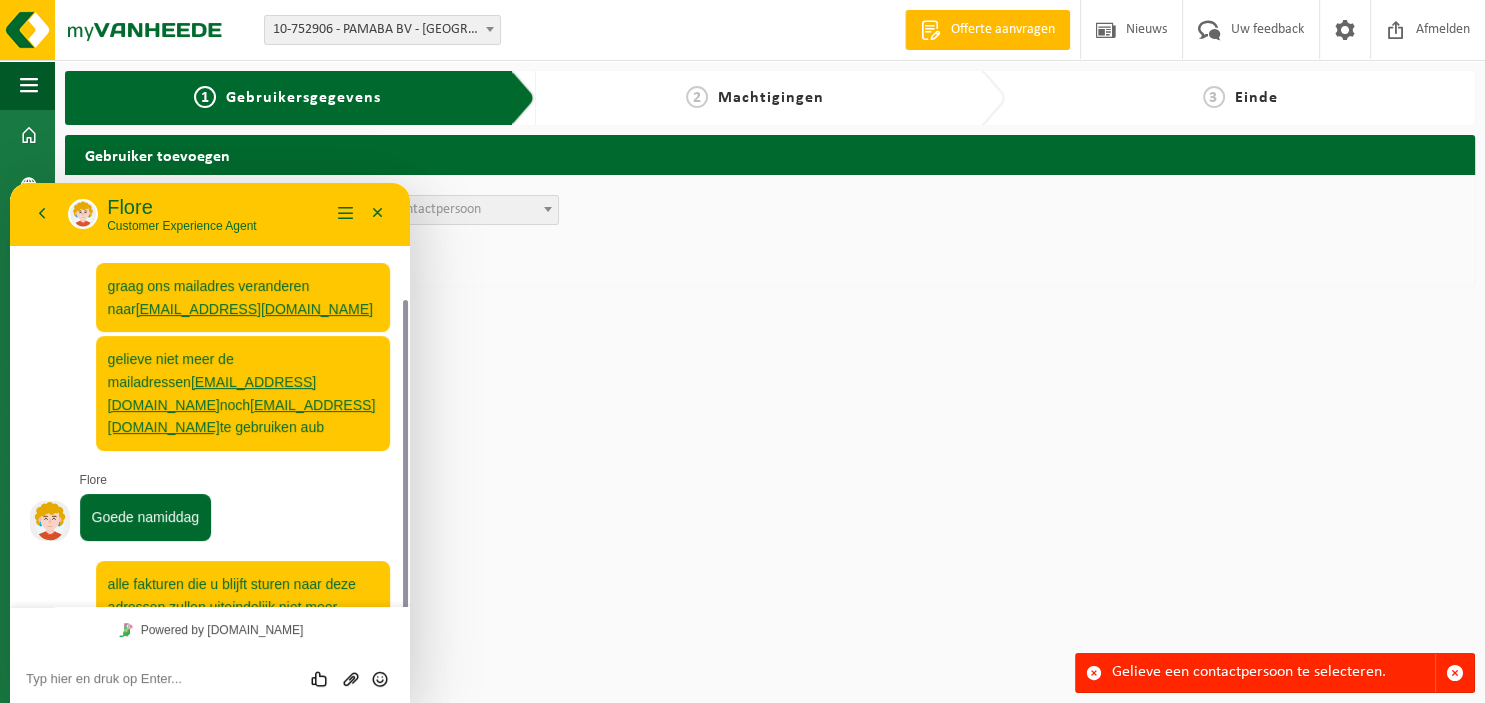 scroll, scrollTop: 62, scrollLeft: 0, axis: vertical 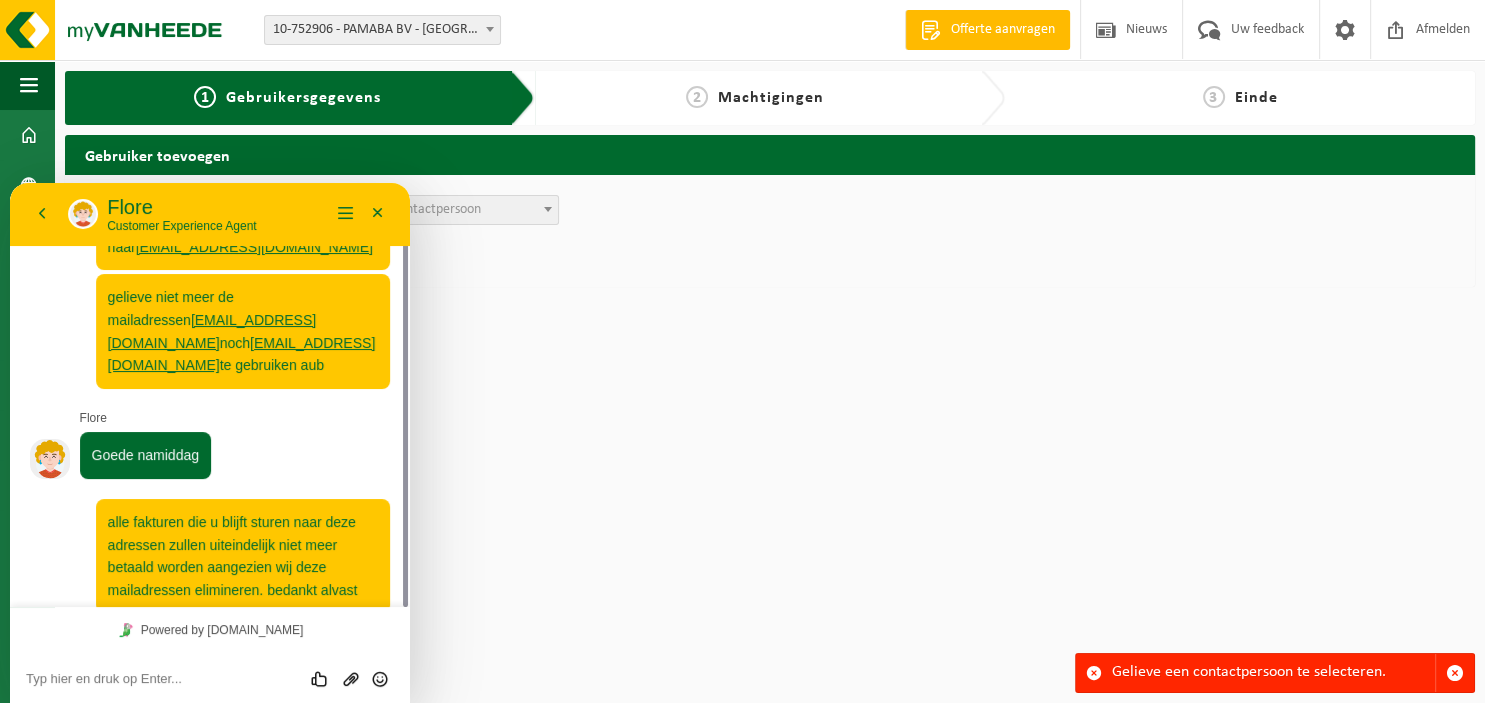 click at bounding box center (1094, 673) 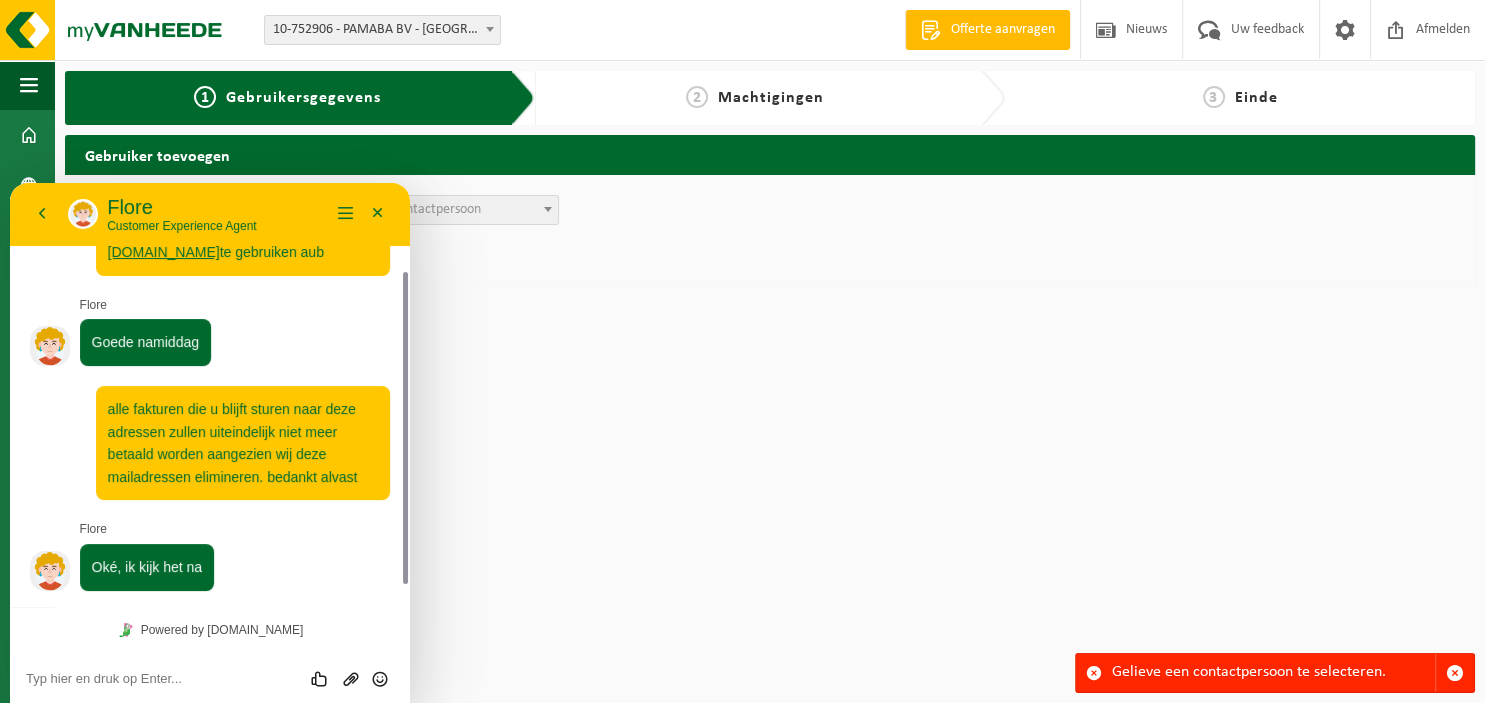 scroll, scrollTop: 152, scrollLeft: 0, axis: vertical 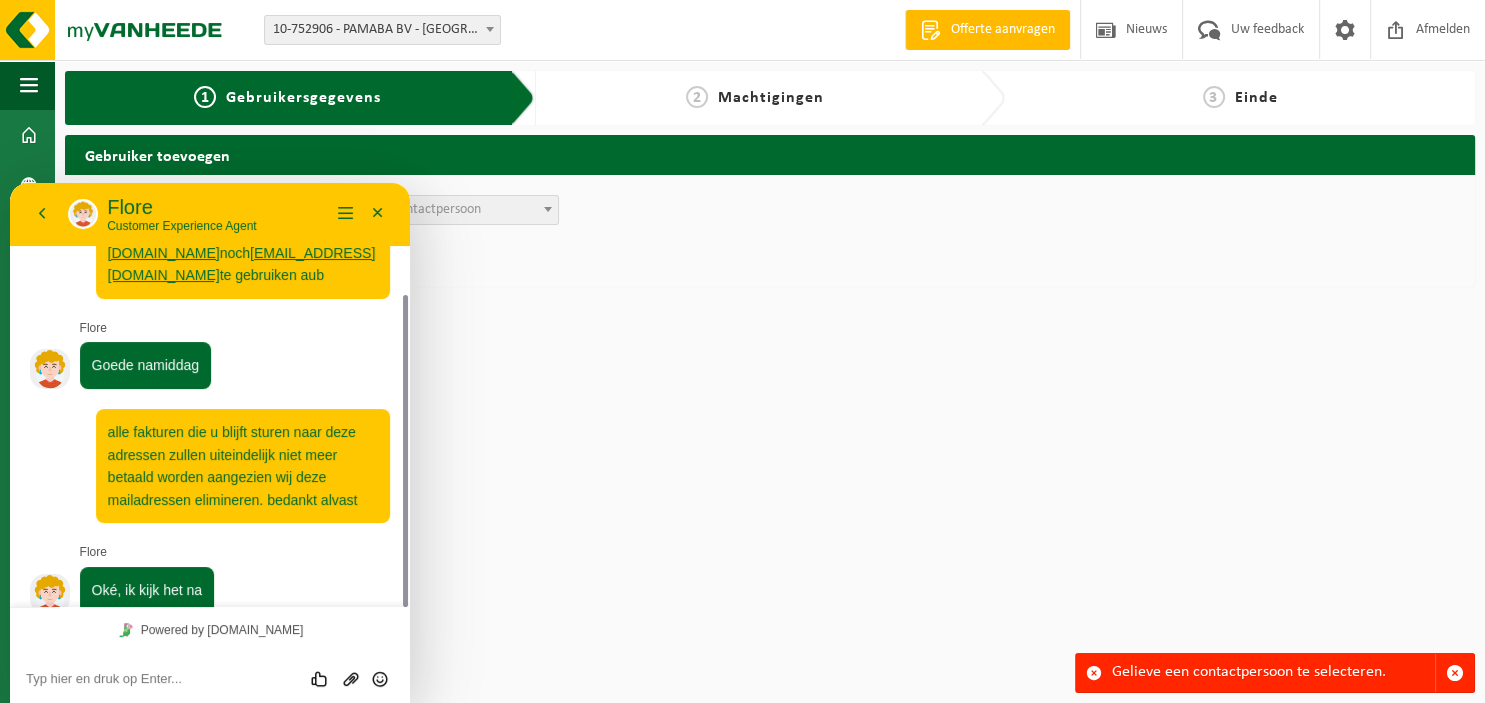 click at bounding box center (10, 183) 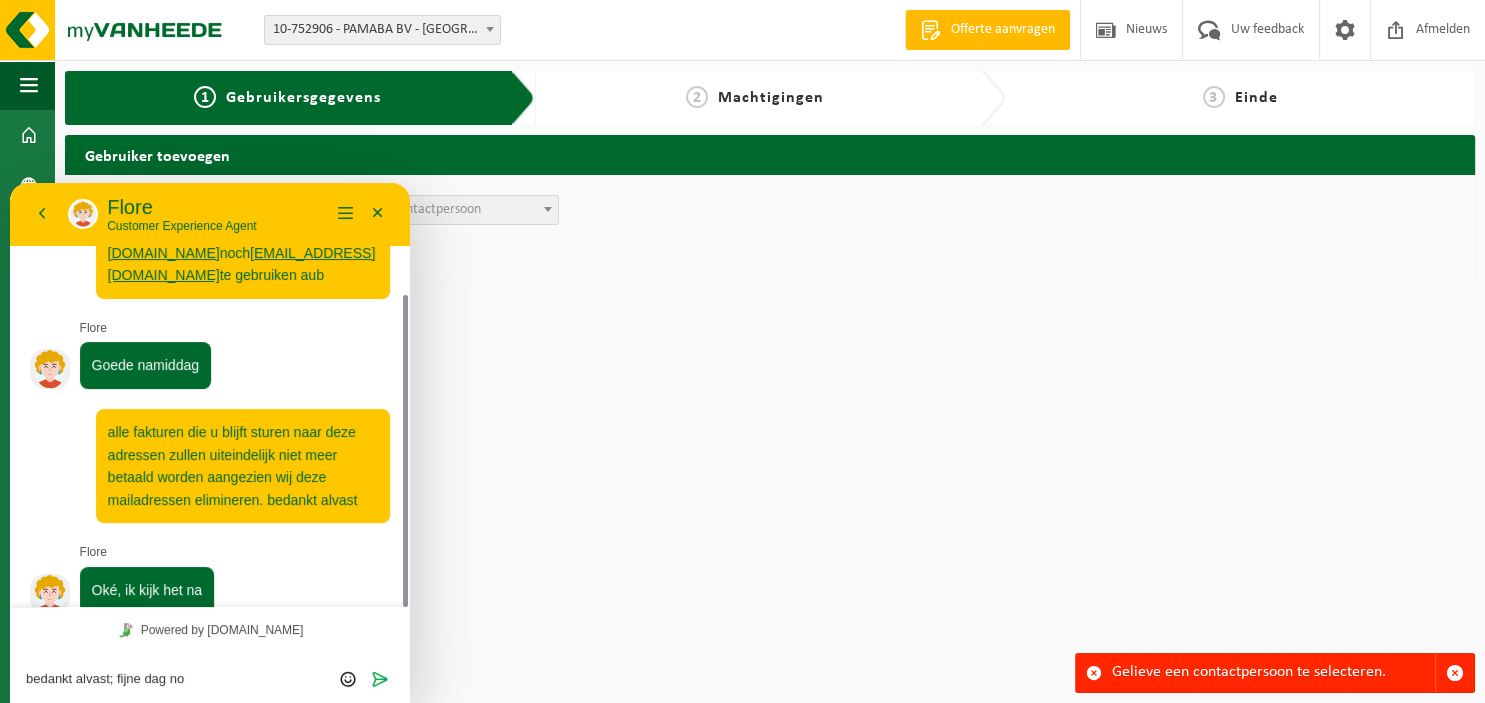 type on "bedankt alvast; fijne dag nog" 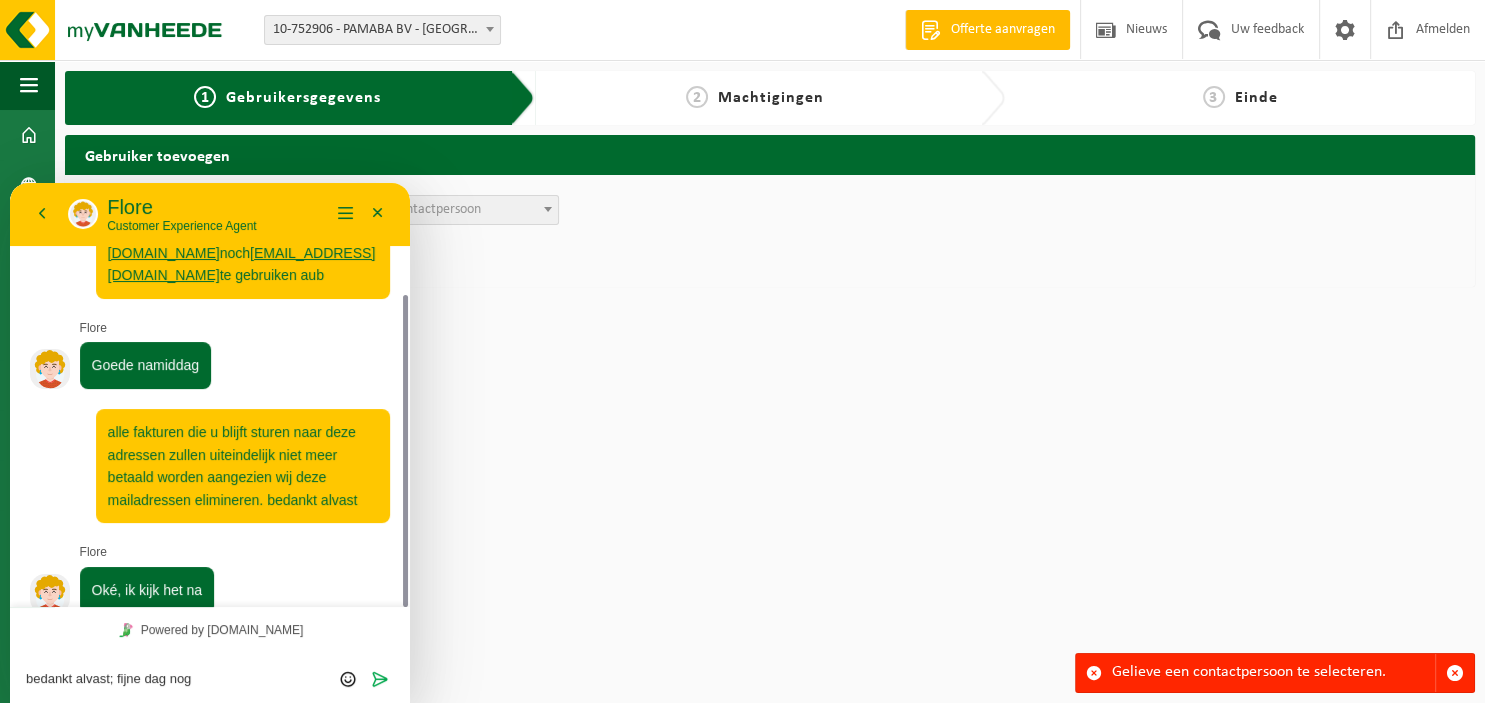 type 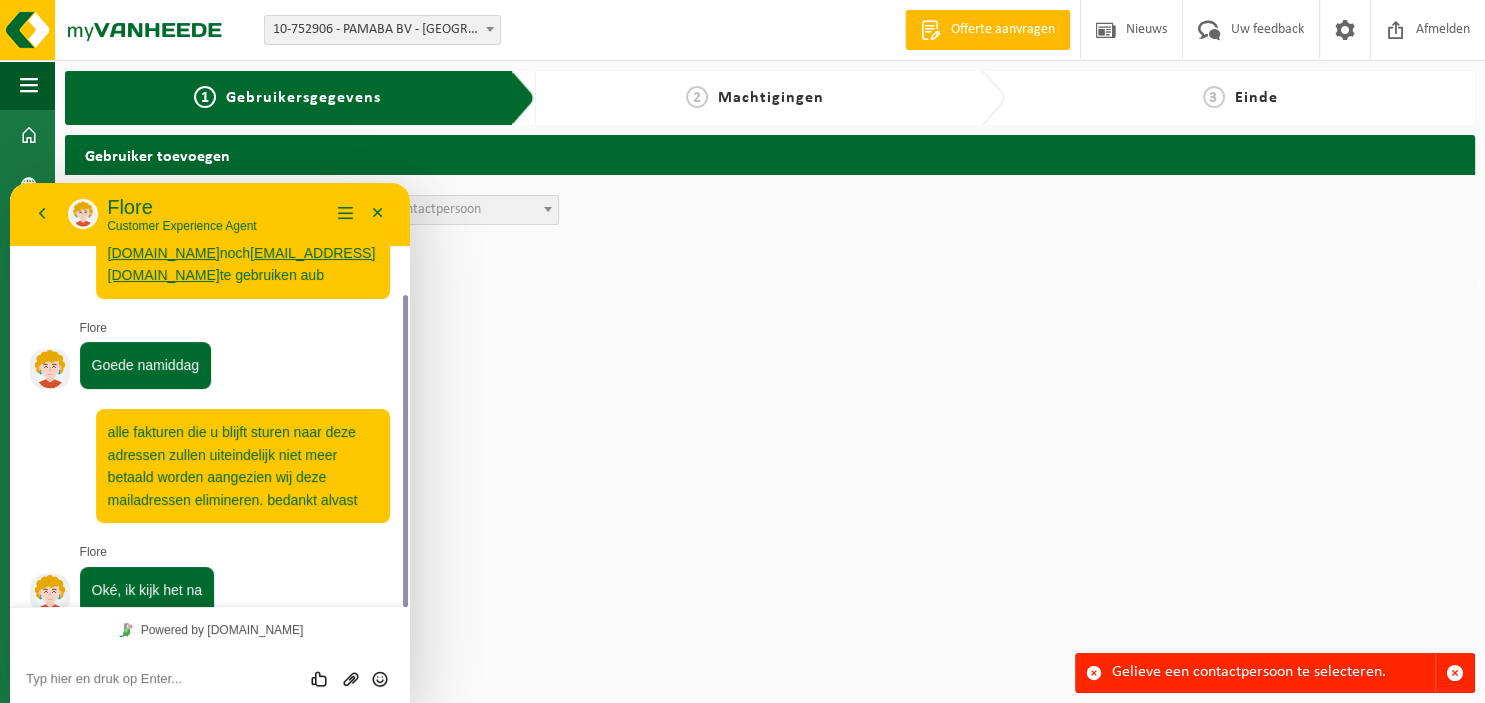 scroll, scrollTop: 218, scrollLeft: 0, axis: vertical 